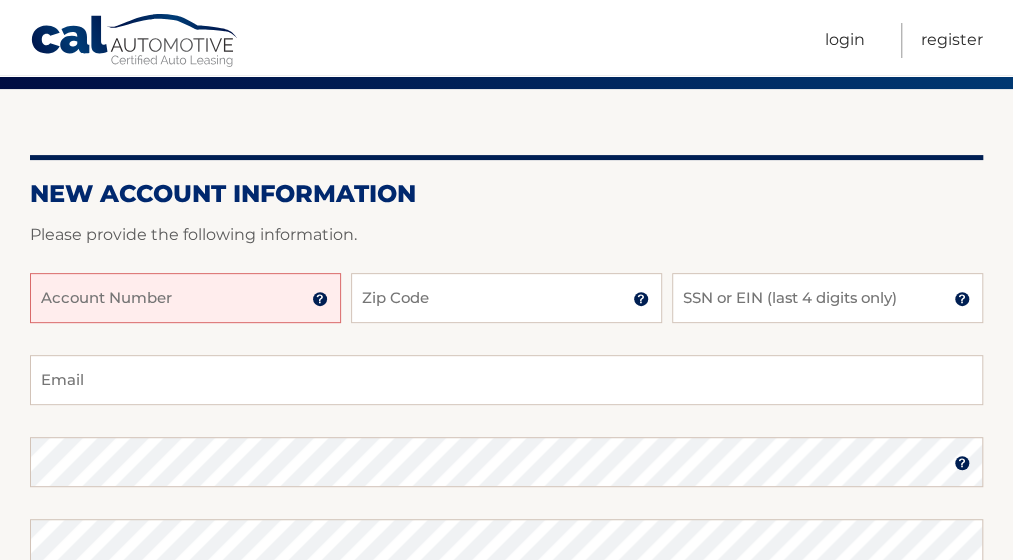scroll, scrollTop: 200, scrollLeft: 0, axis: vertical 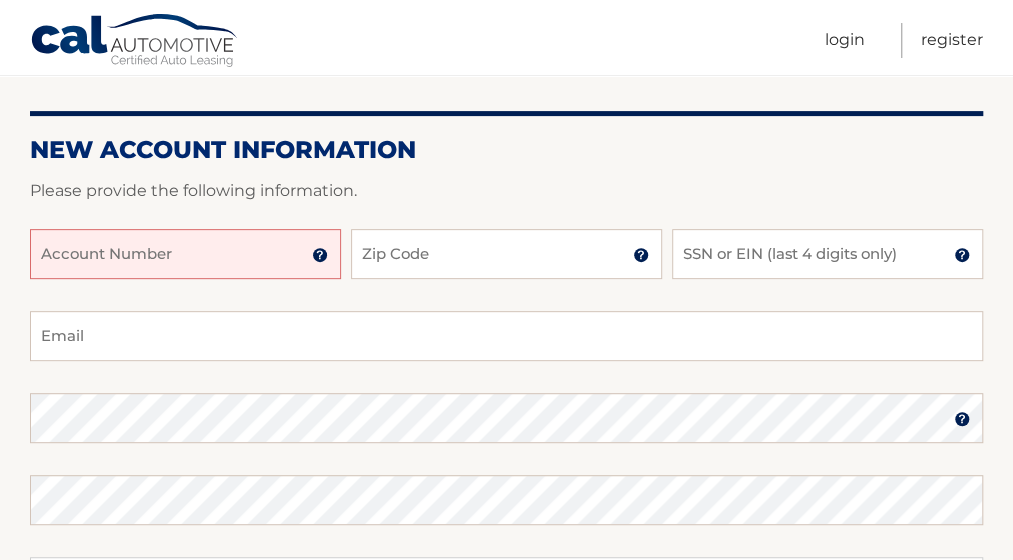click on "Account Number" at bounding box center (185, 254) 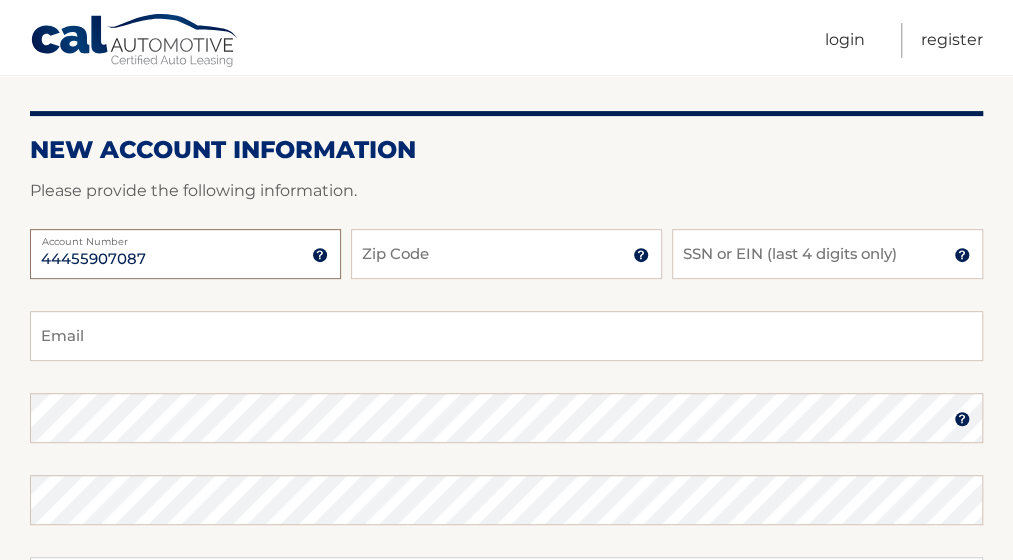 type on "44455907087" 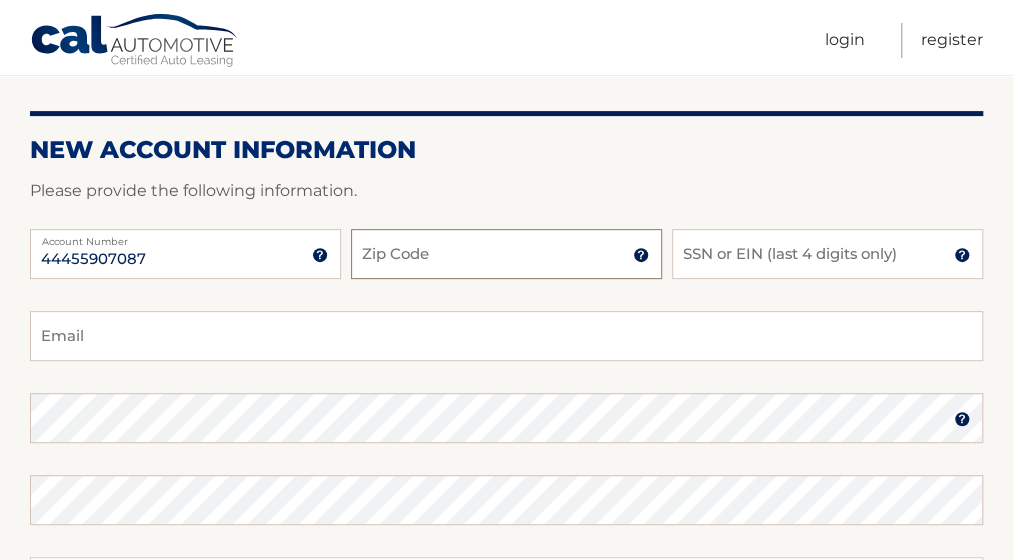 click on "Zip Code" at bounding box center (506, 254) 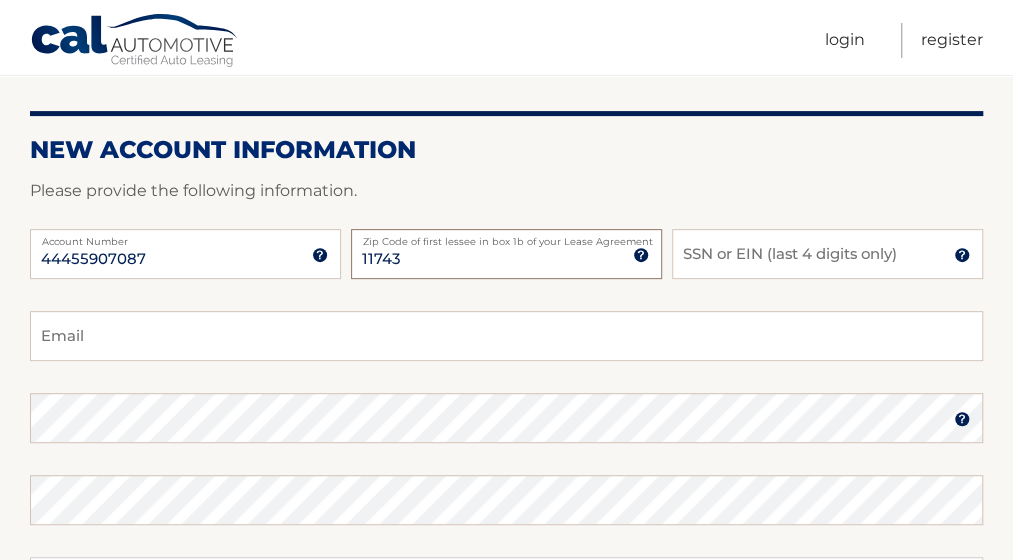 type on "11743" 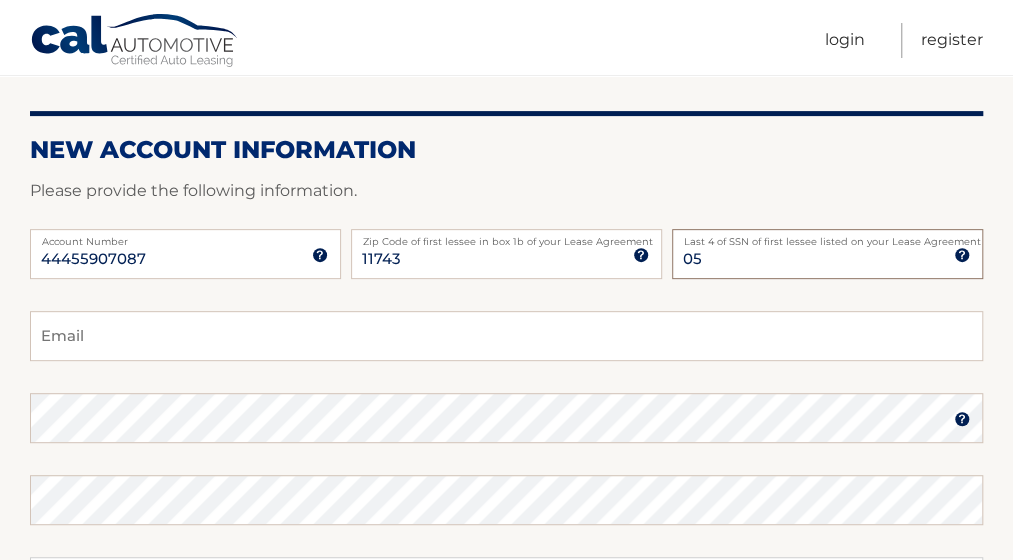 type on "0" 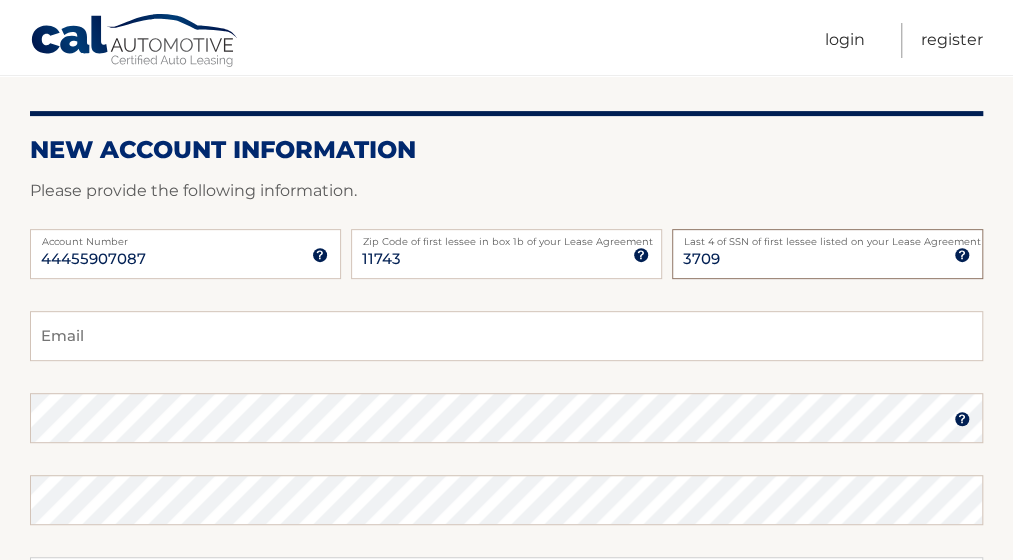 type on "3709" 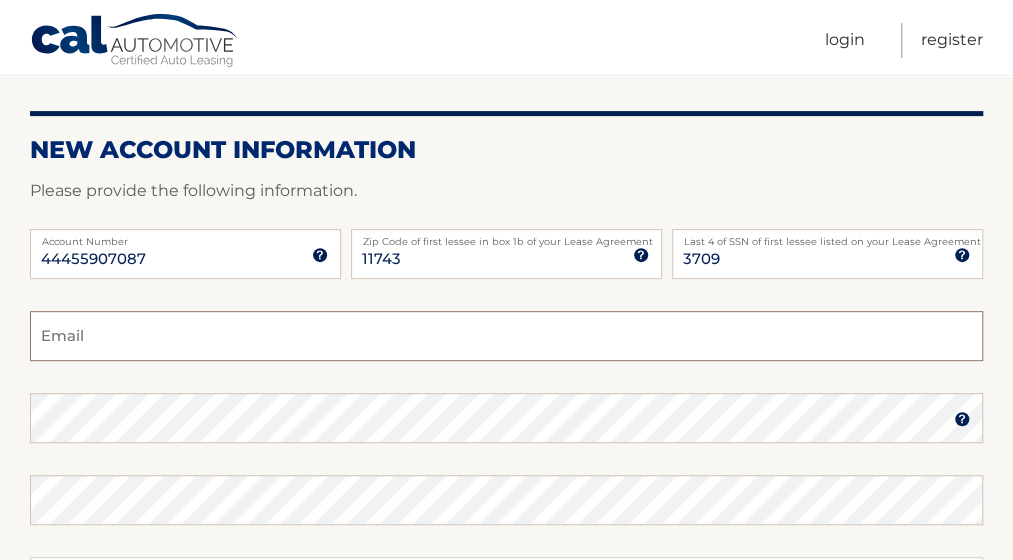 click on "Email" at bounding box center (506, 336) 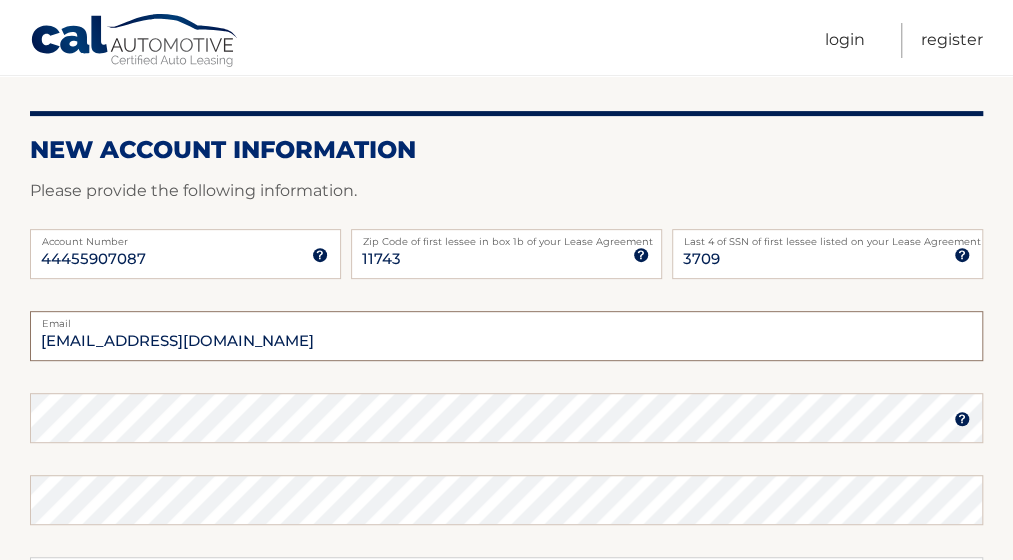 type on "steve001bb@yahoo.com" 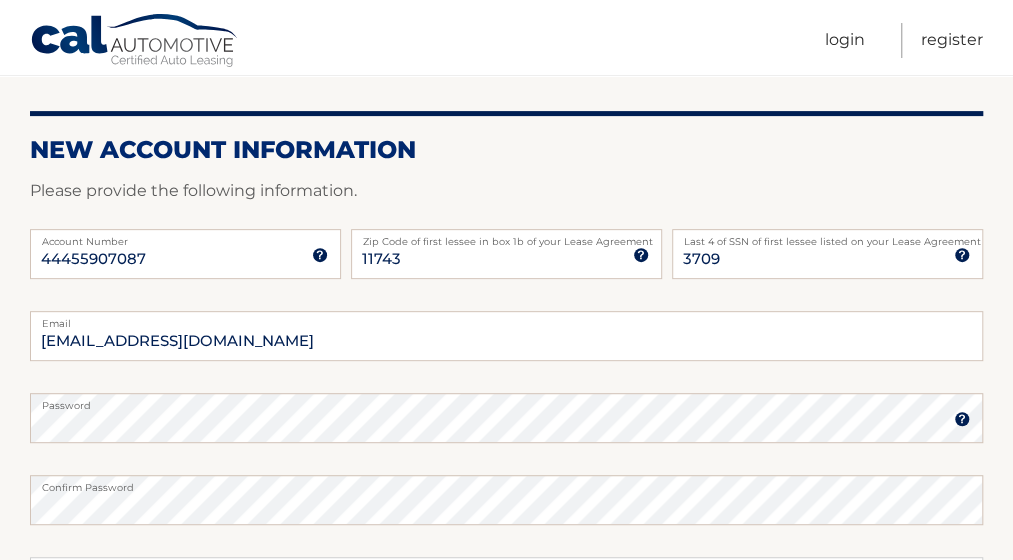 click at bounding box center (962, 419) 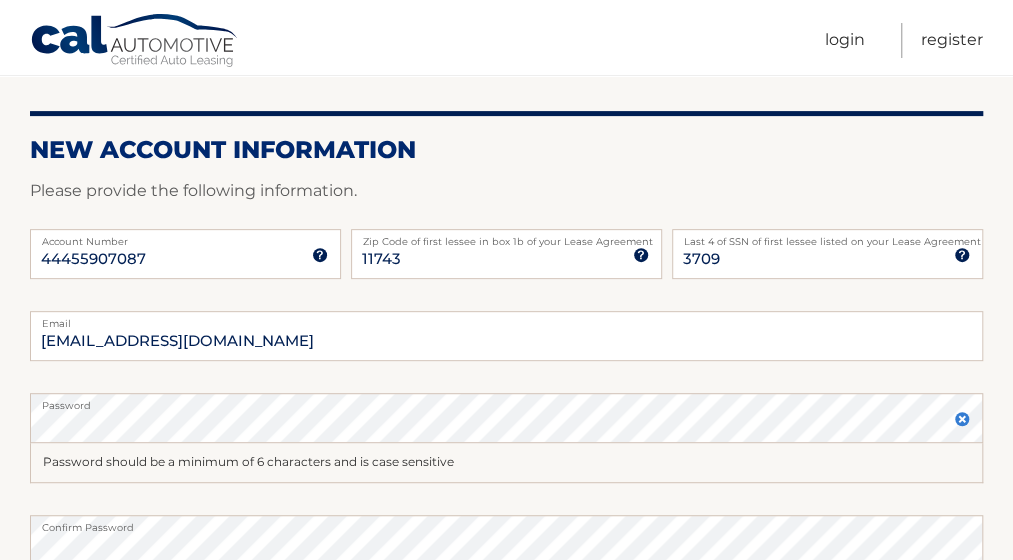 click at bounding box center [962, 419] 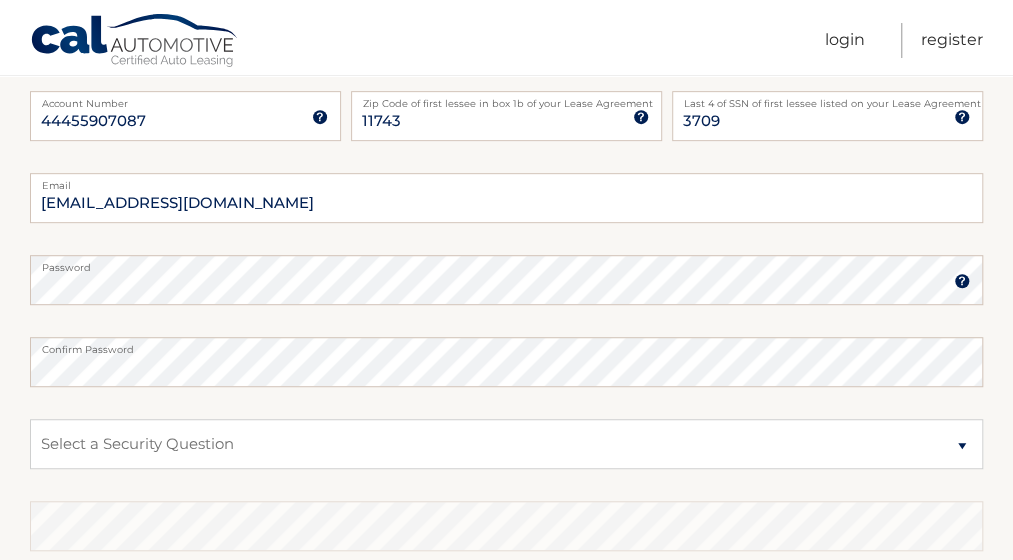 scroll, scrollTop: 400, scrollLeft: 0, axis: vertical 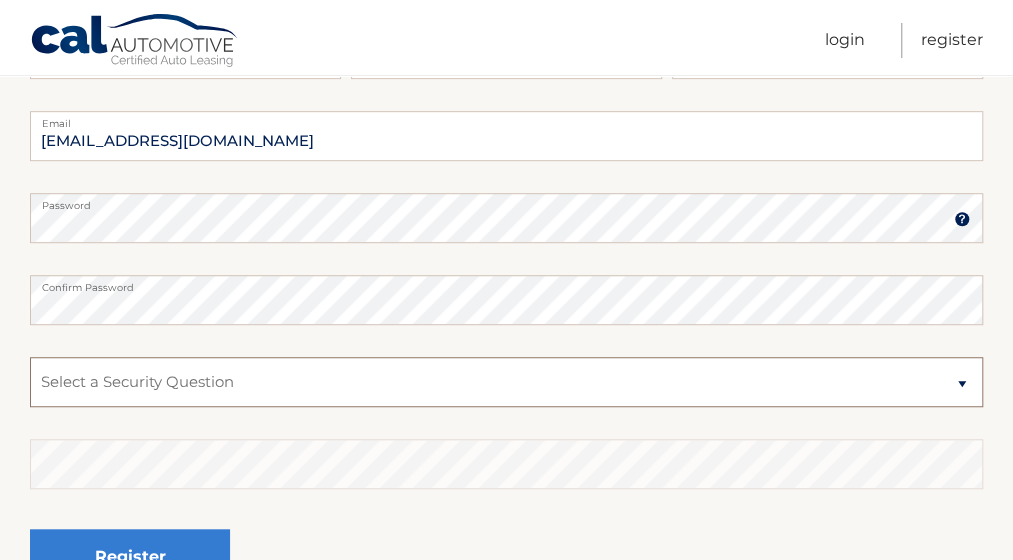 click on "Select a Security Question
What was the name of your elementary school?
What is your mother’s maiden name?
What street did you live on in the third grade?
In what city or town was your first job?
What was your childhood phone number including area code? (e.g., 000-000-0000)" at bounding box center [506, 382] 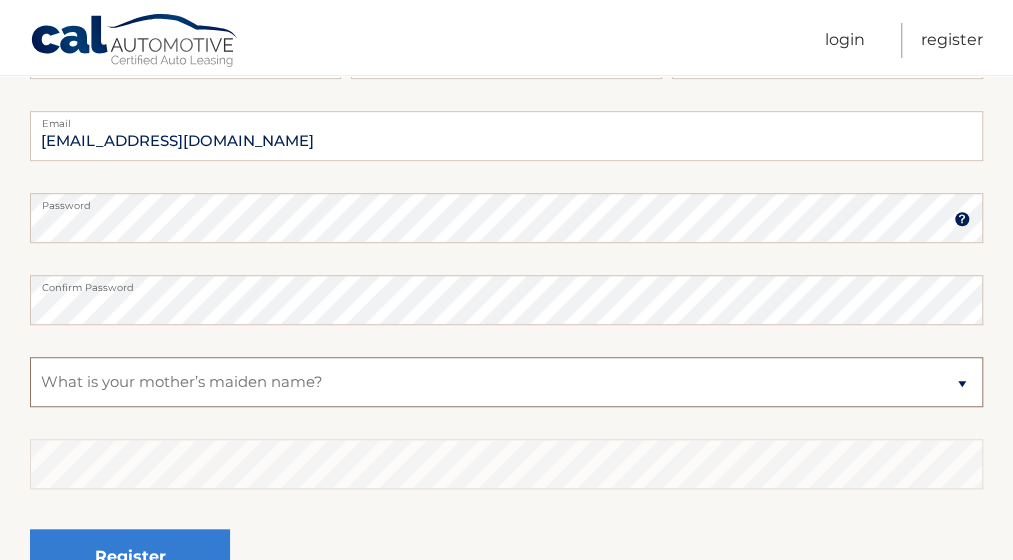 click on "Select a Security Question
What was the name of your elementary school?
What is your mother’s maiden name?
What street did you live on in the third grade?
In what city or town was your first job?
What was your childhood phone number including area code? (e.g., 000-000-0000)" at bounding box center [506, 382] 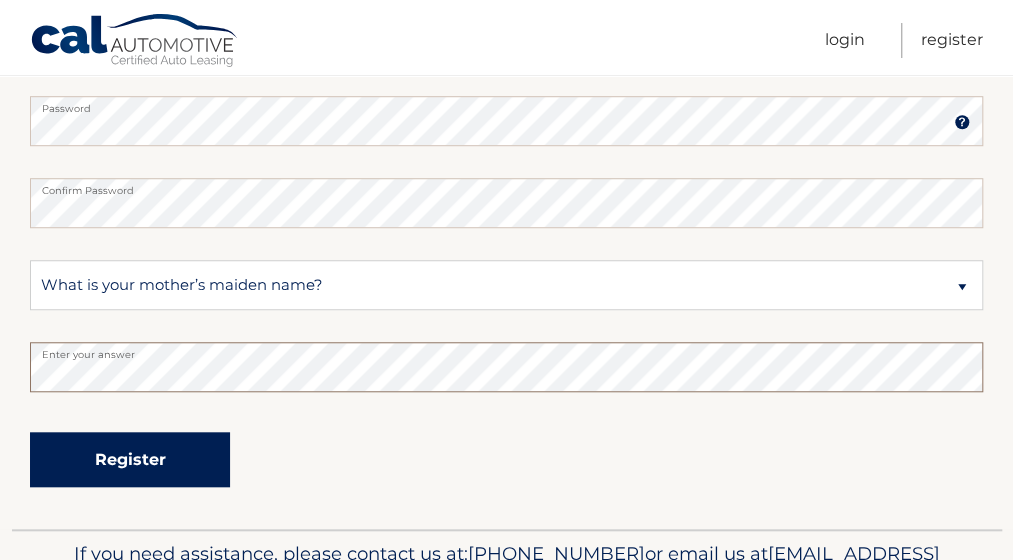 scroll, scrollTop: 618, scrollLeft: 0, axis: vertical 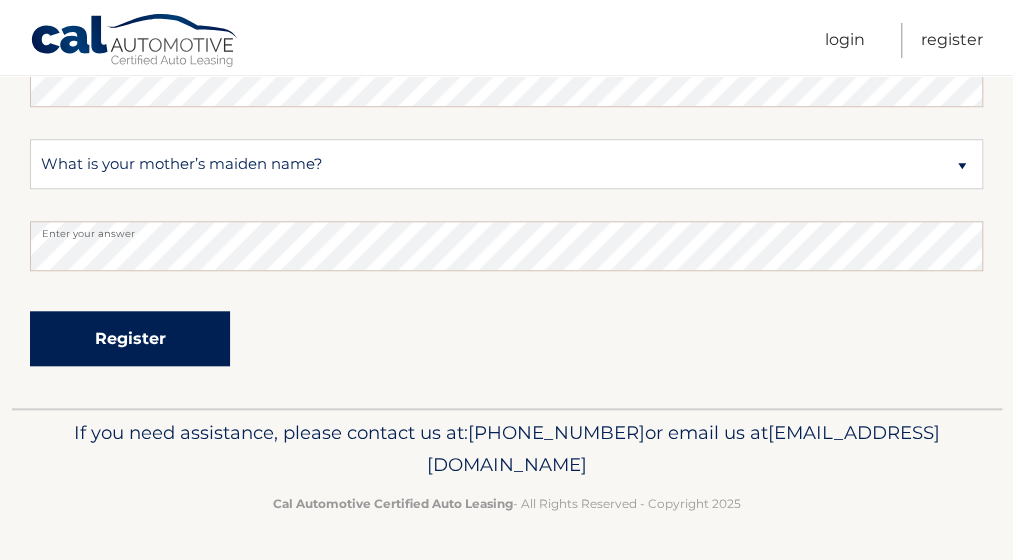 click on "Register" at bounding box center [130, 338] 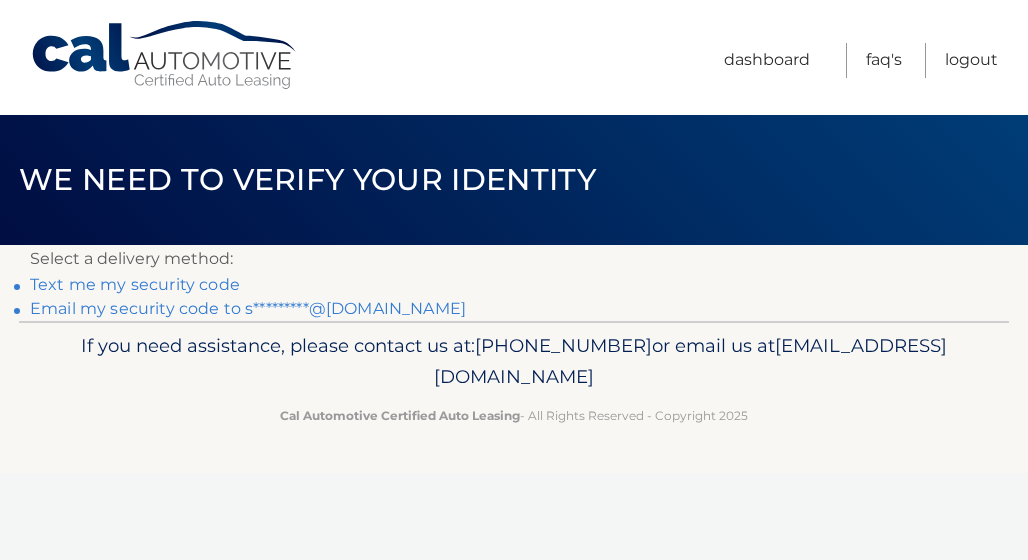 scroll, scrollTop: 0, scrollLeft: 0, axis: both 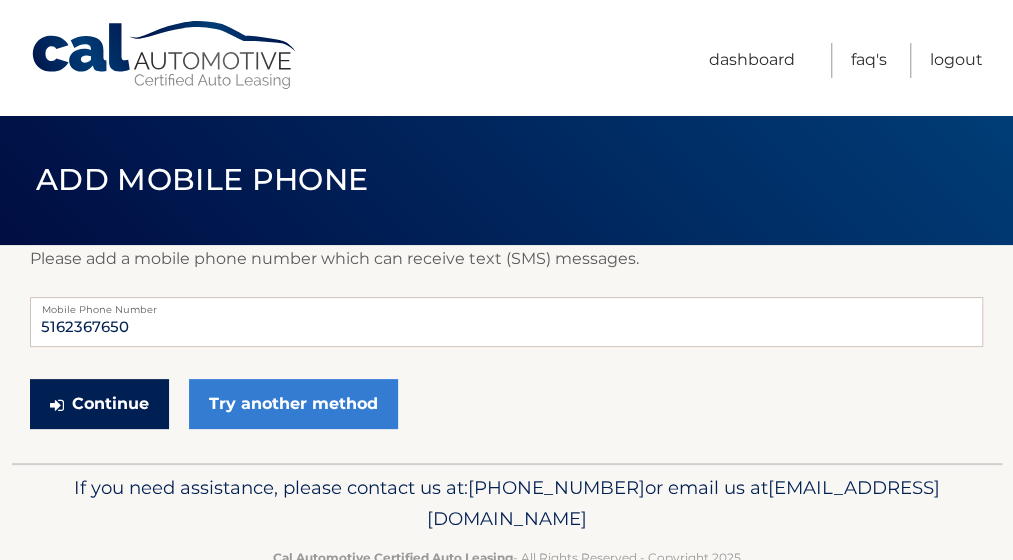 click on "Continue" at bounding box center (99, 404) 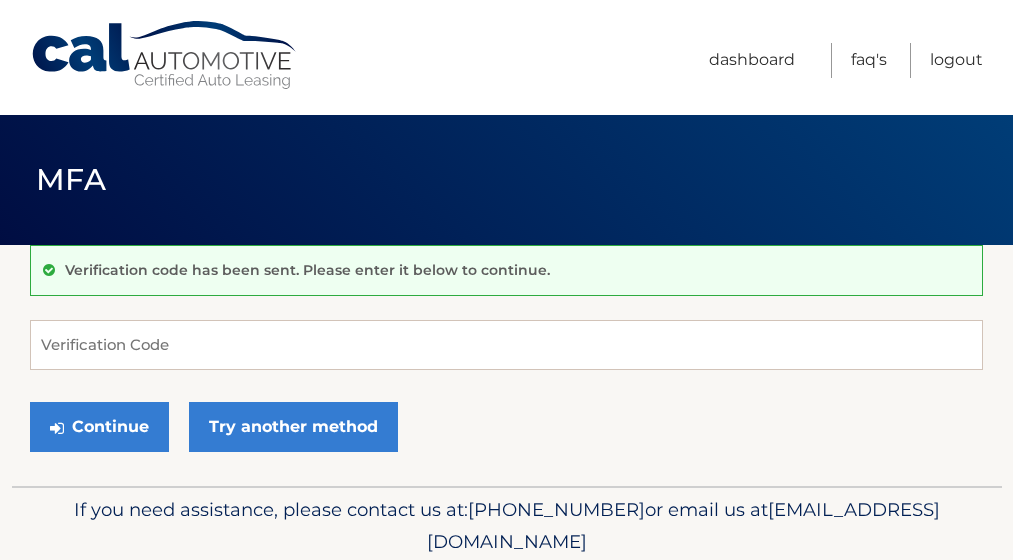 scroll, scrollTop: 0, scrollLeft: 0, axis: both 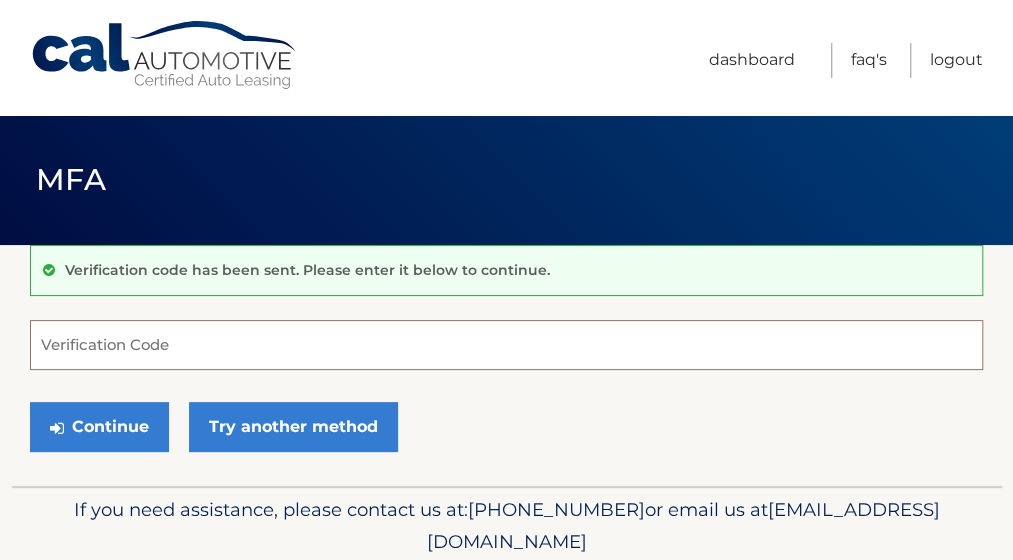 click on "Verification Code" at bounding box center [506, 345] 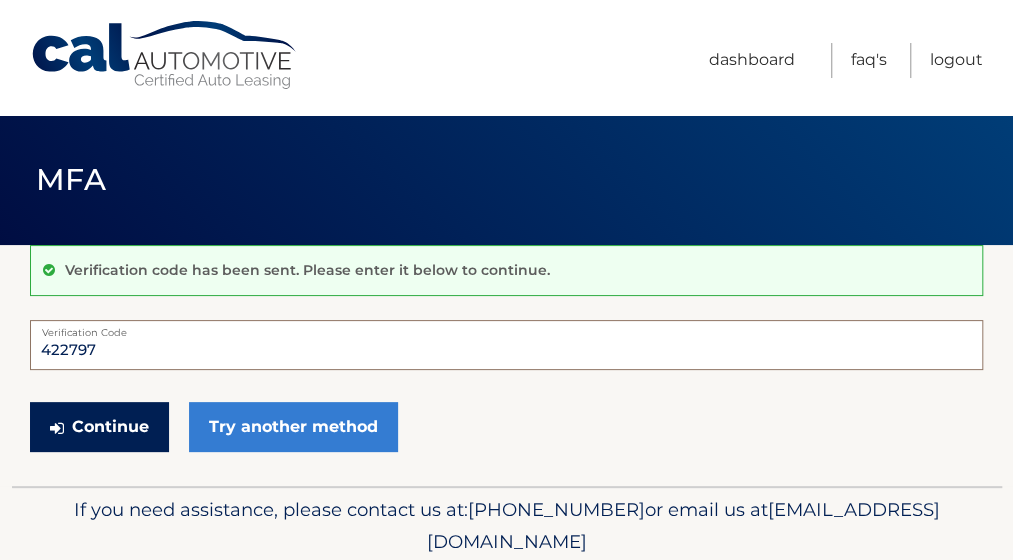 type on "422797" 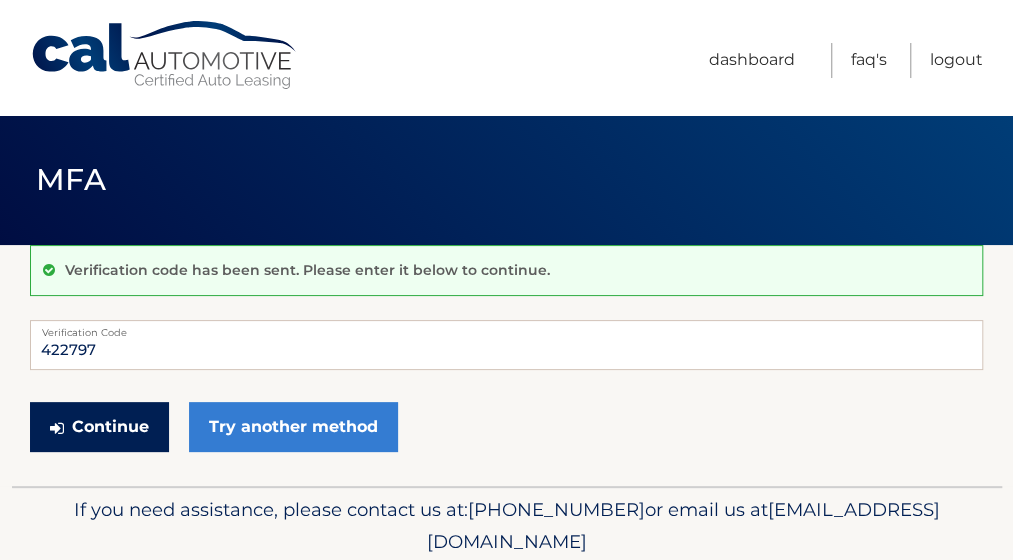 click on "Continue" at bounding box center [99, 427] 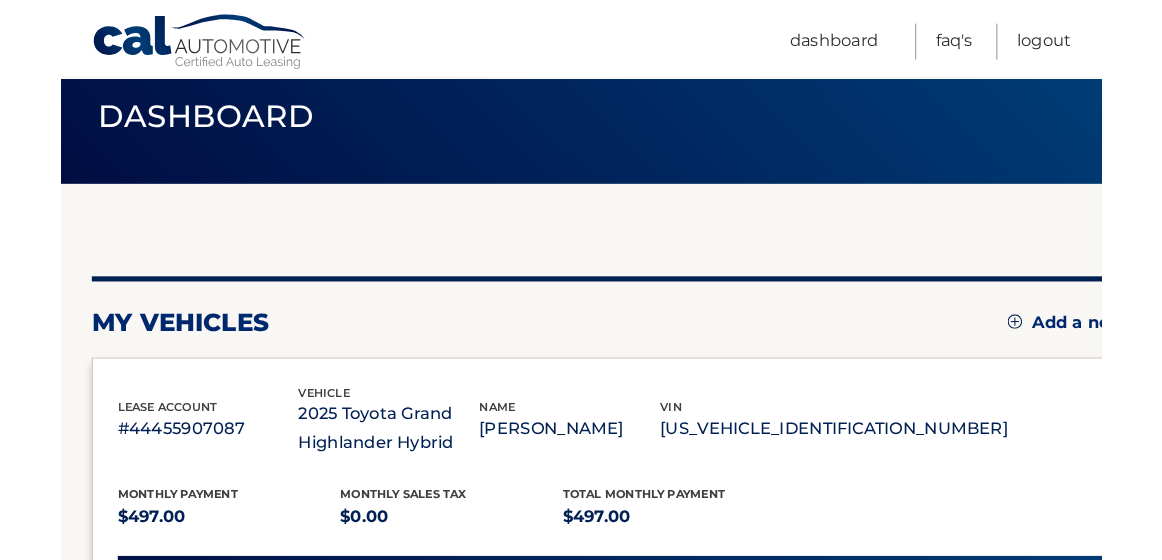 scroll, scrollTop: 200, scrollLeft: 0, axis: vertical 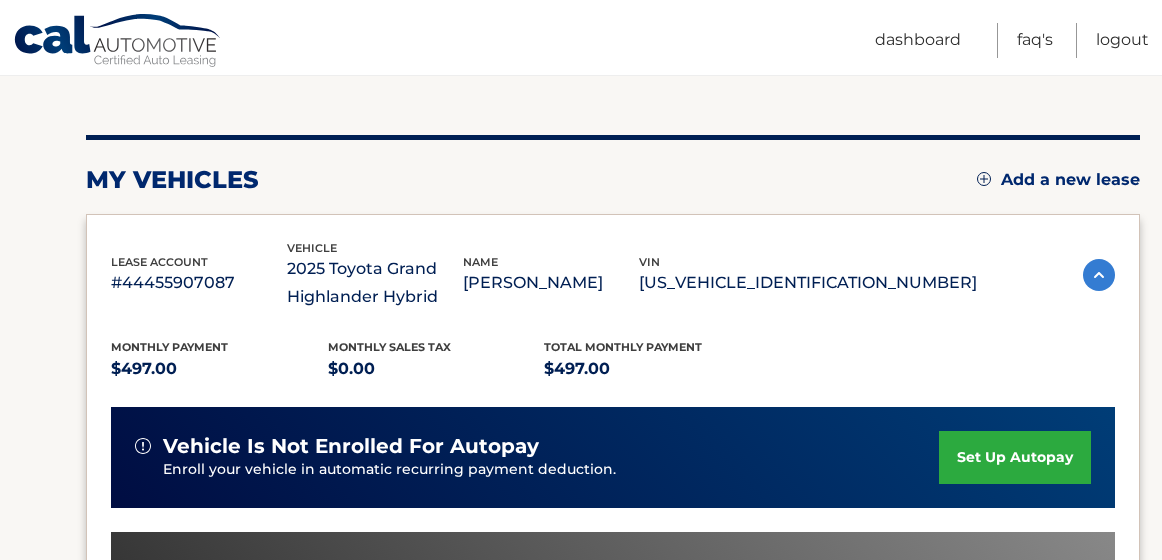 click on "set up autopay" at bounding box center [1015, 457] 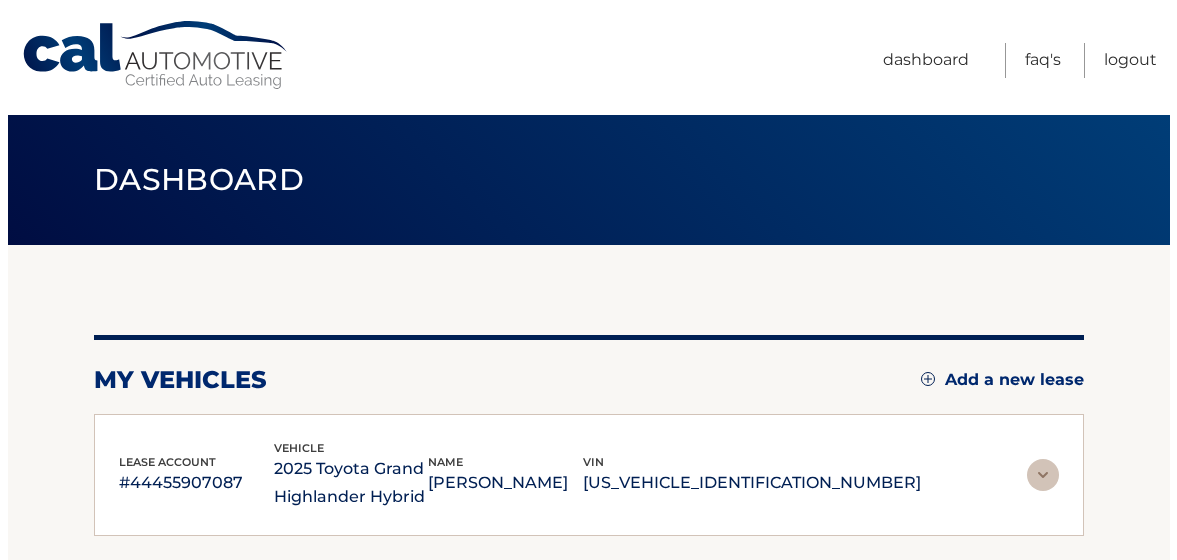 scroll, scrollTop: 0, scrollLeft: 0, axis: both 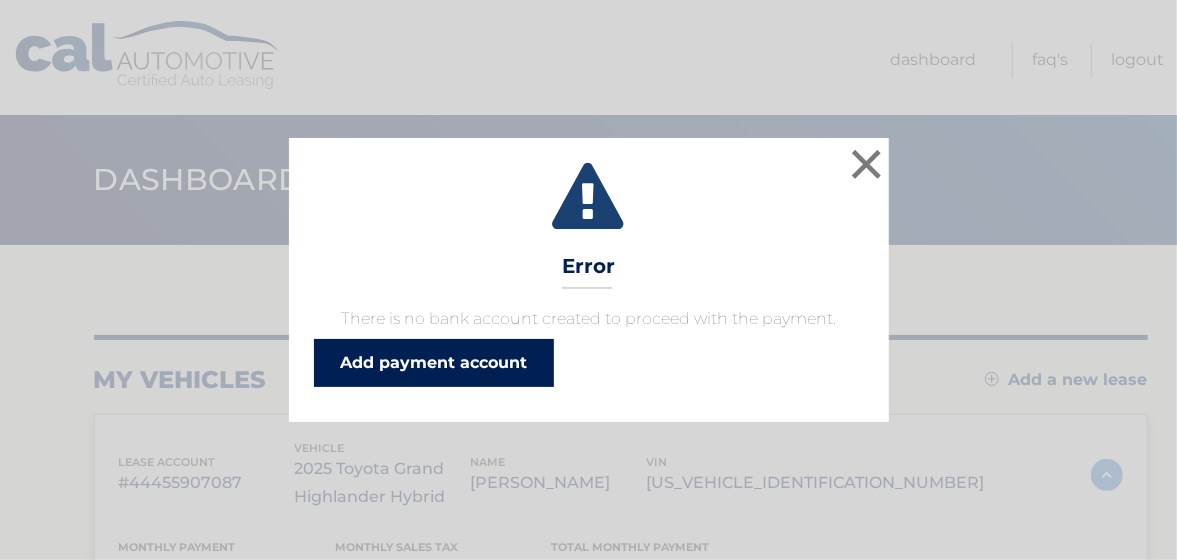click on "Add payment account" at bounding box center (434, 363) 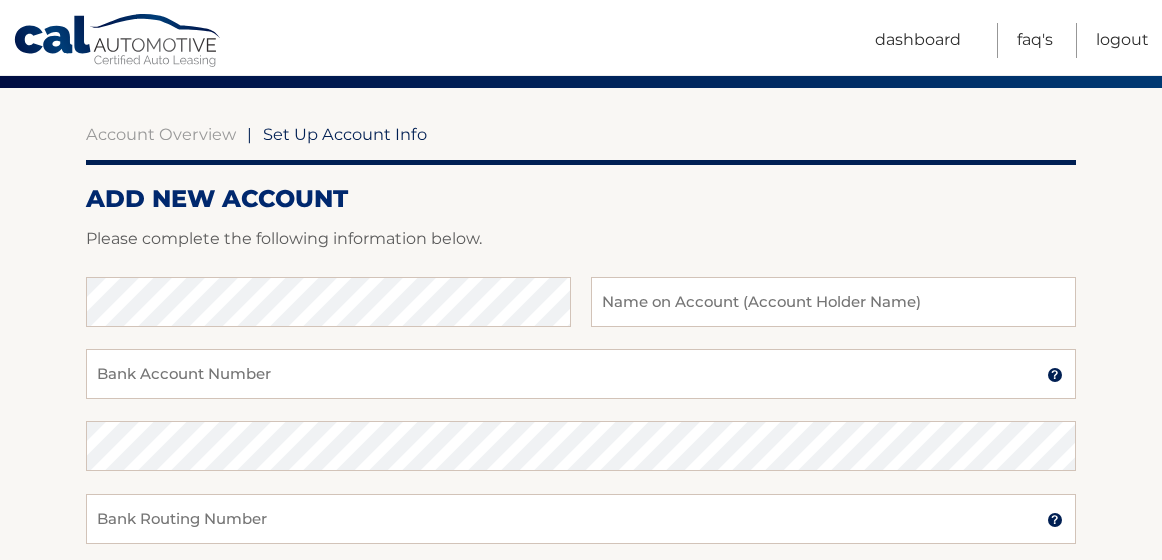scroll, scrollTop: 300, scrollLeft: 0, axis: vertical 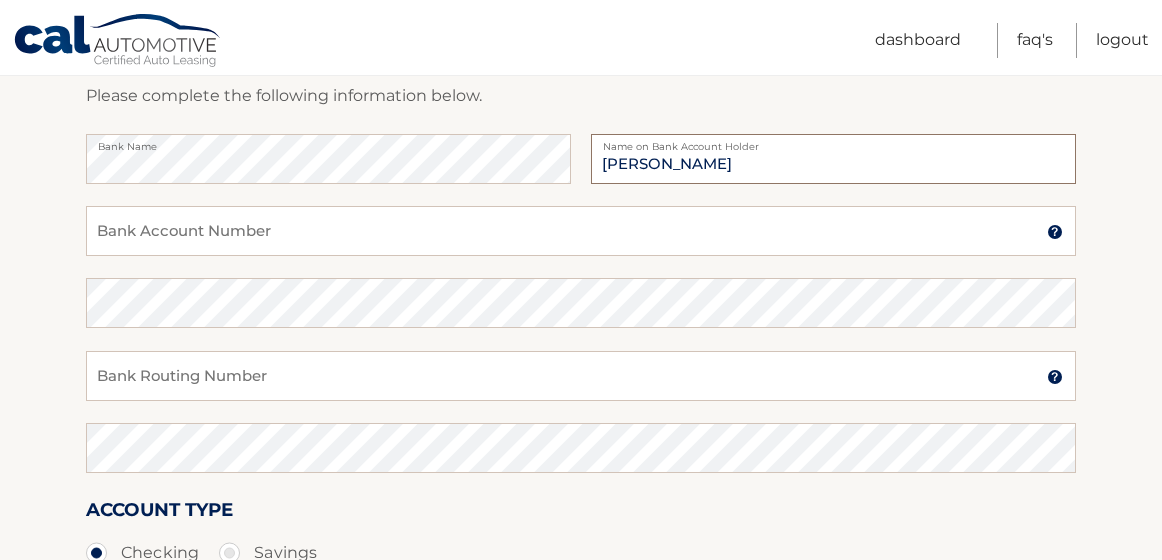 type on "[PERSON_NAME]" 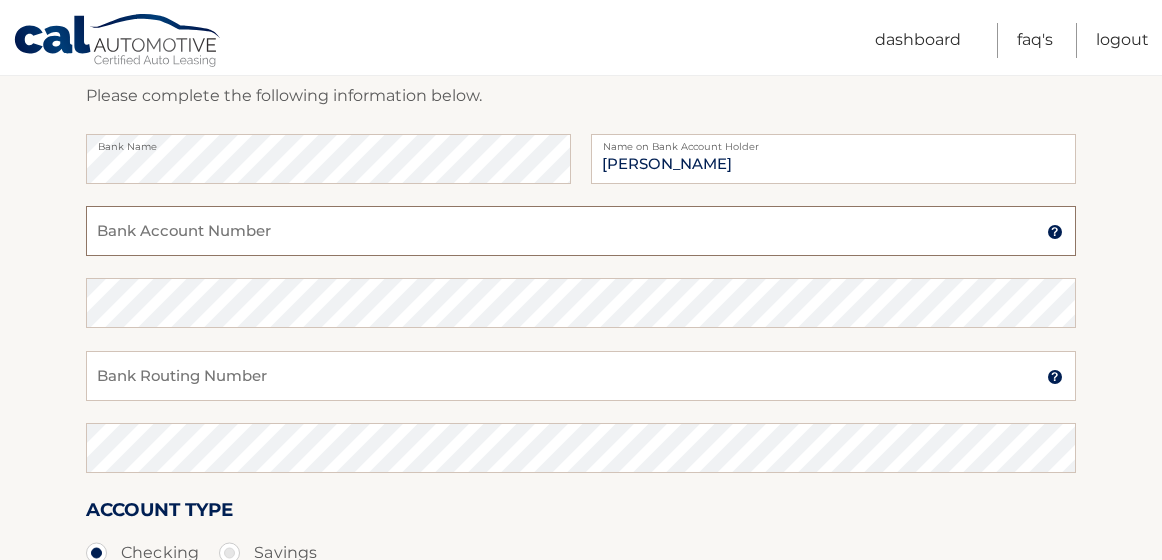 click on "Bank Account Number" at bounding box center [581, 231] 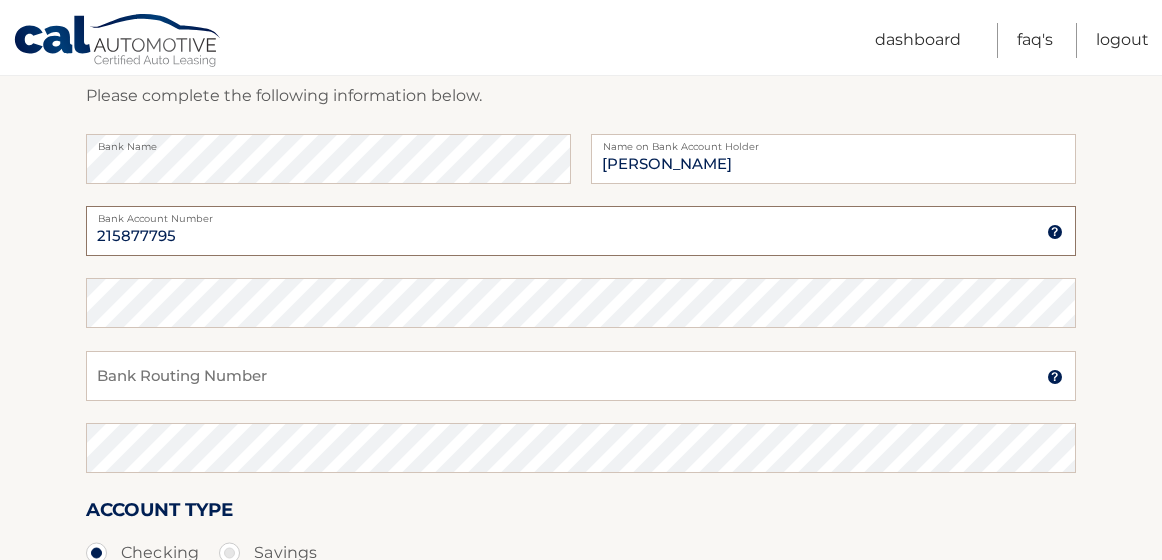 type on "215877795" 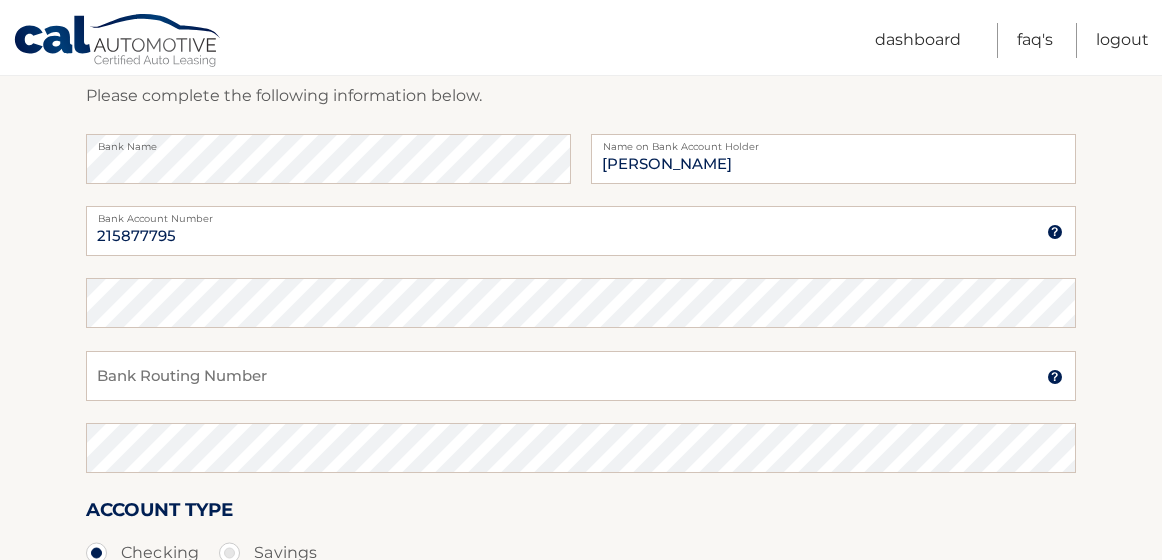 click at bounding box center [1055, 232] 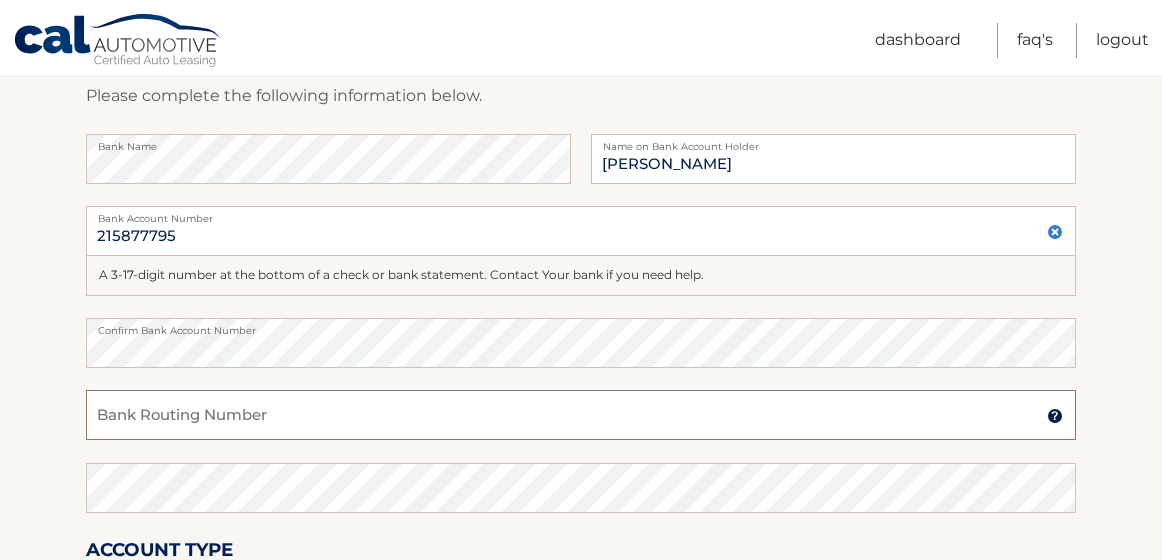 click on "Bank Routing Number" at bounding box center (581, 415) 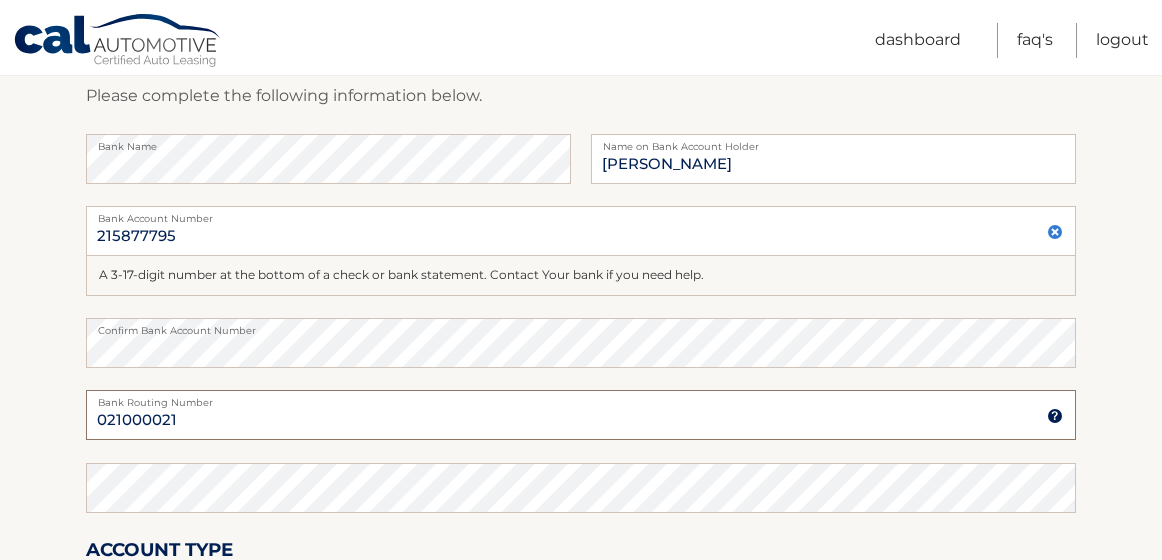 type on "021000021" 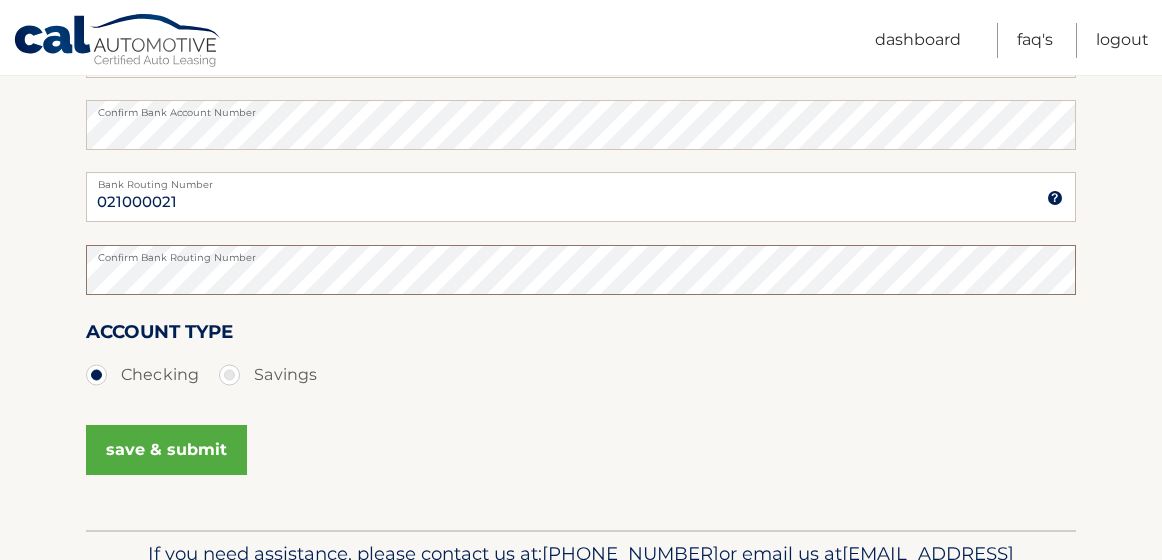 scroll, scrollTop: 639, scrollLeft: 0, axis: vertical 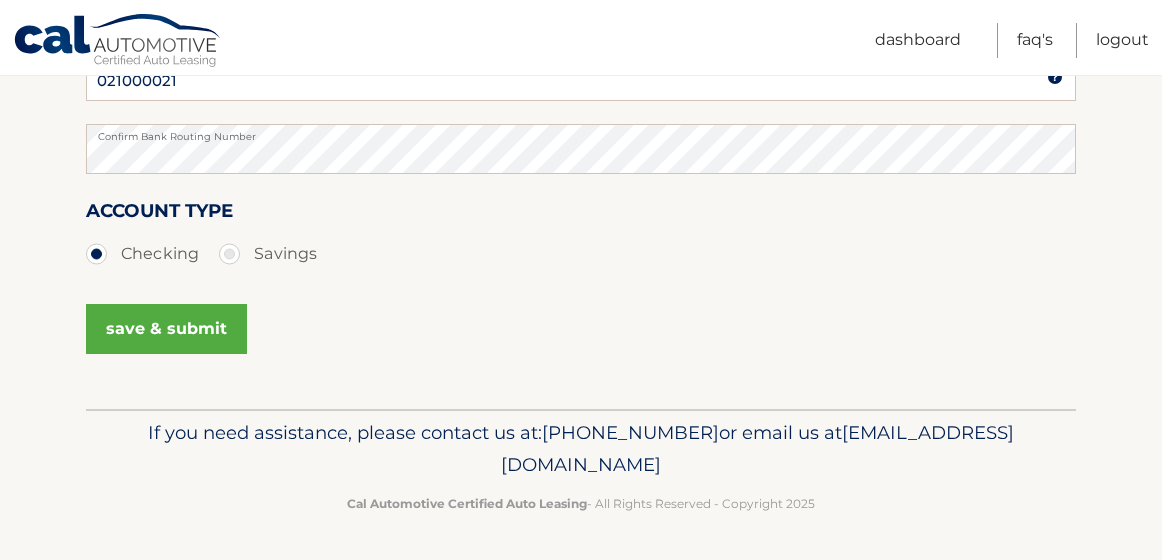 click on "save & submit" at bounding box center (166, 329) 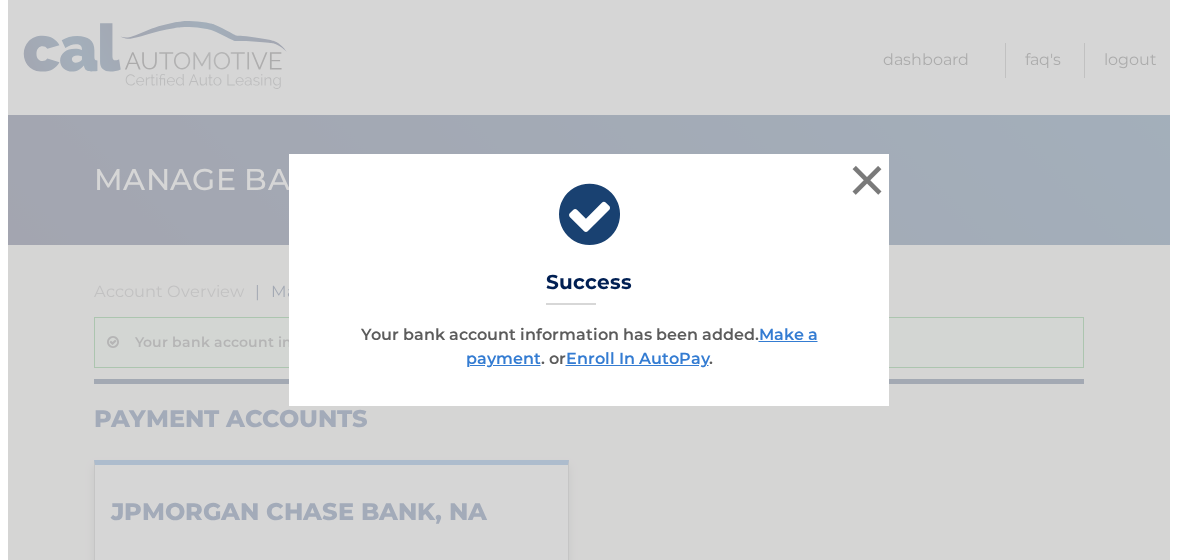 scroll, scrollTop: 0, scrollLeft: 0, axis: both 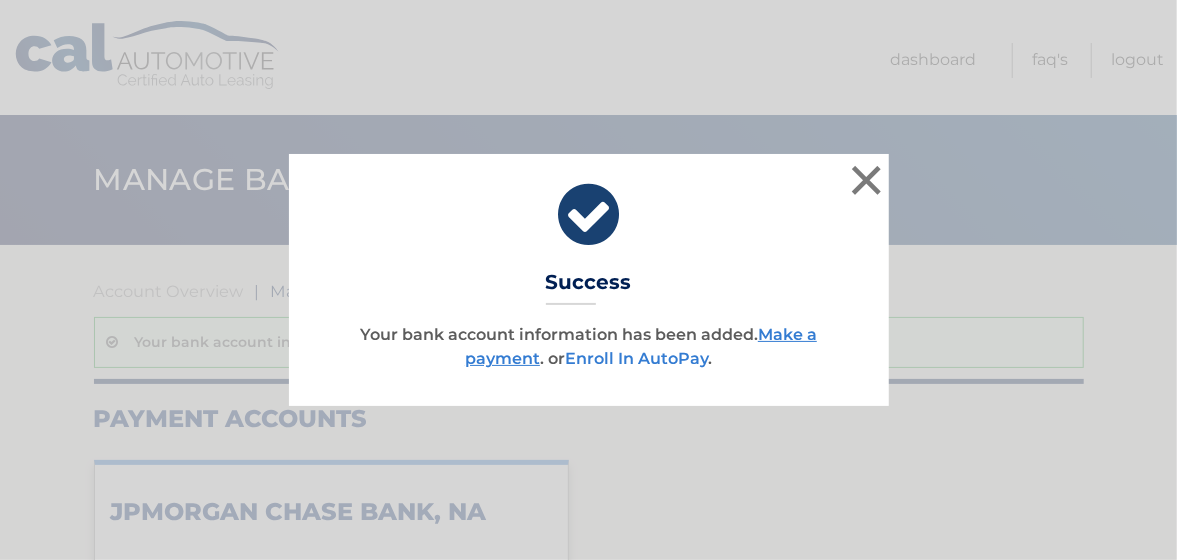 click on "Enroll In AutoPay" at bounding box center [636, 358] 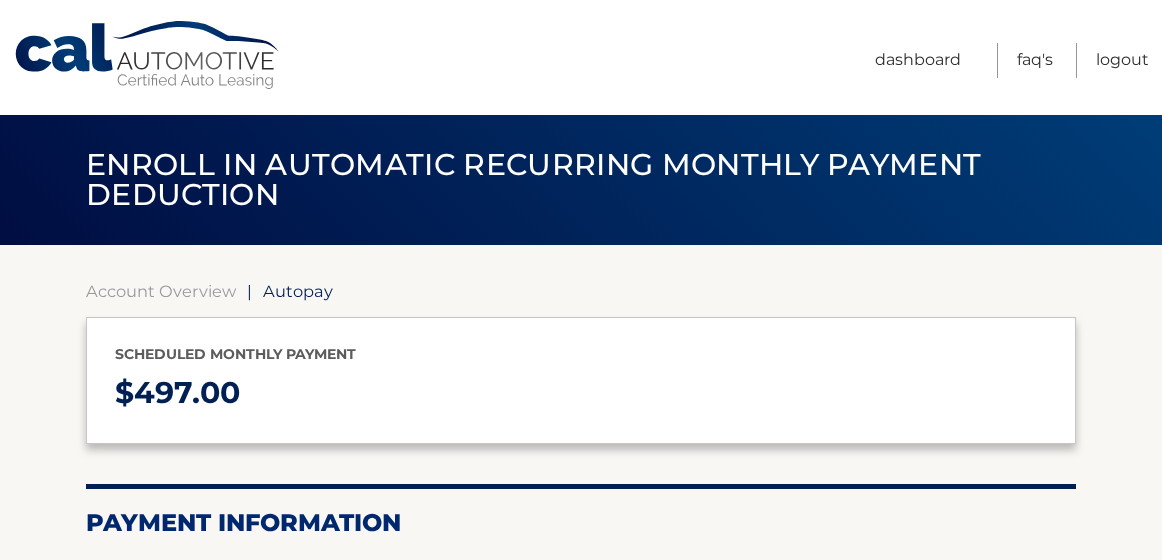select on "NTI1YWY4OTAtMGEwYS00NDk3LThkM2EtYzE3NDE4MDExMzg2" 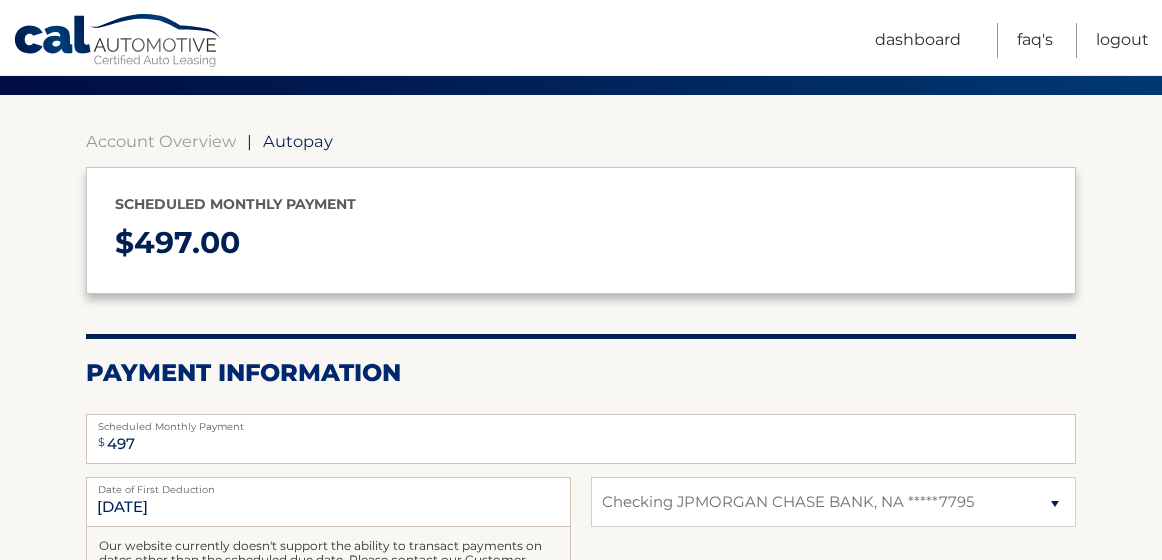 scroll, scrollTop: 400, scrollLeft: 0, axis: vertical 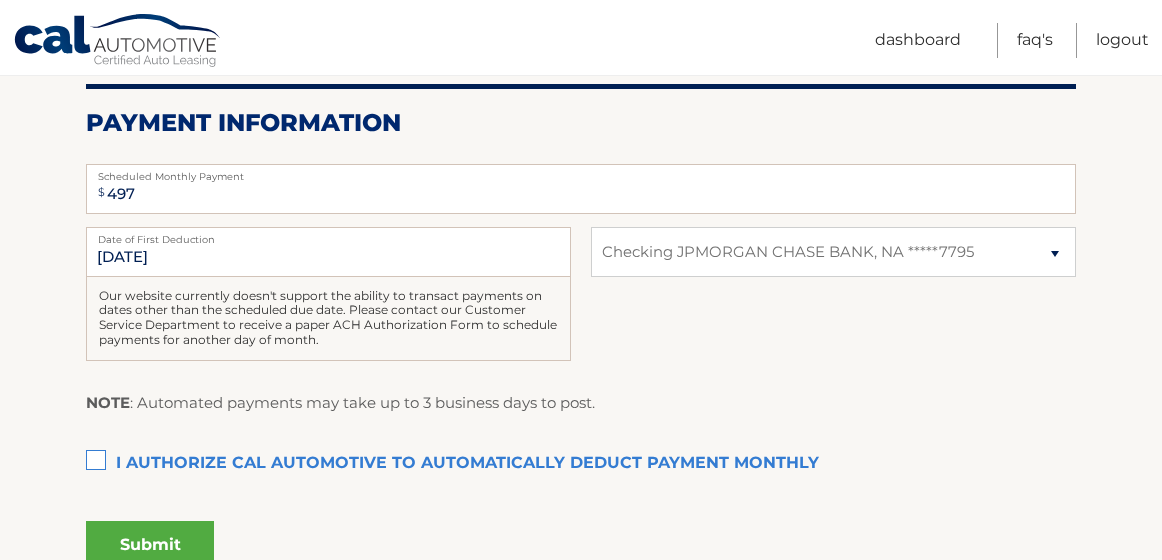 click on "I authorize cal automotive to automatically deduct payment monthly
This checkbox must be checked" at bounding box center [581, 464] 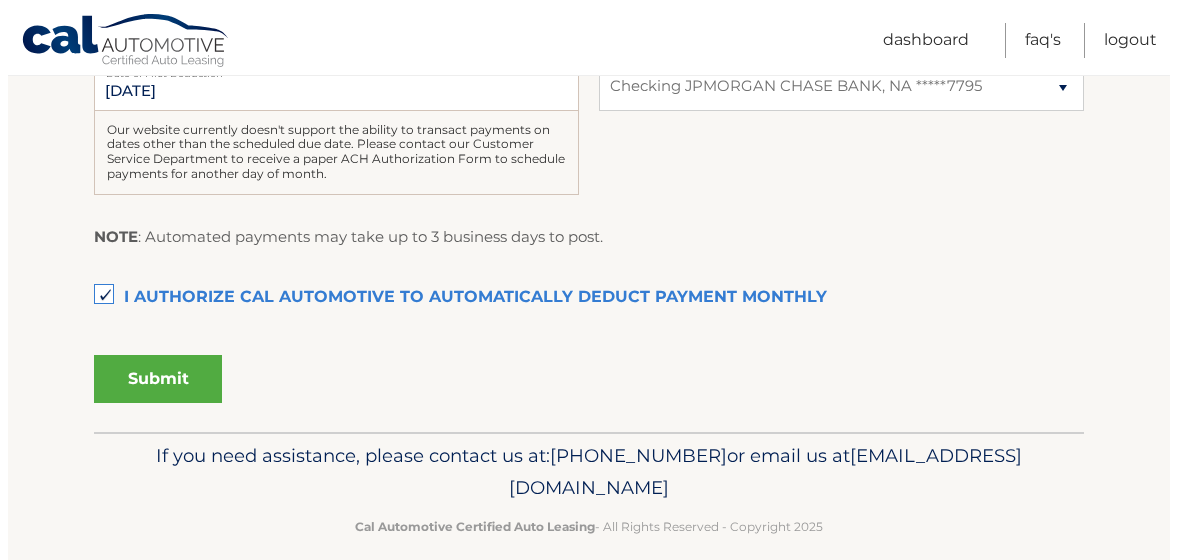 scroll, scrollTop: 588, scrollLeft: 0, axis: vertical 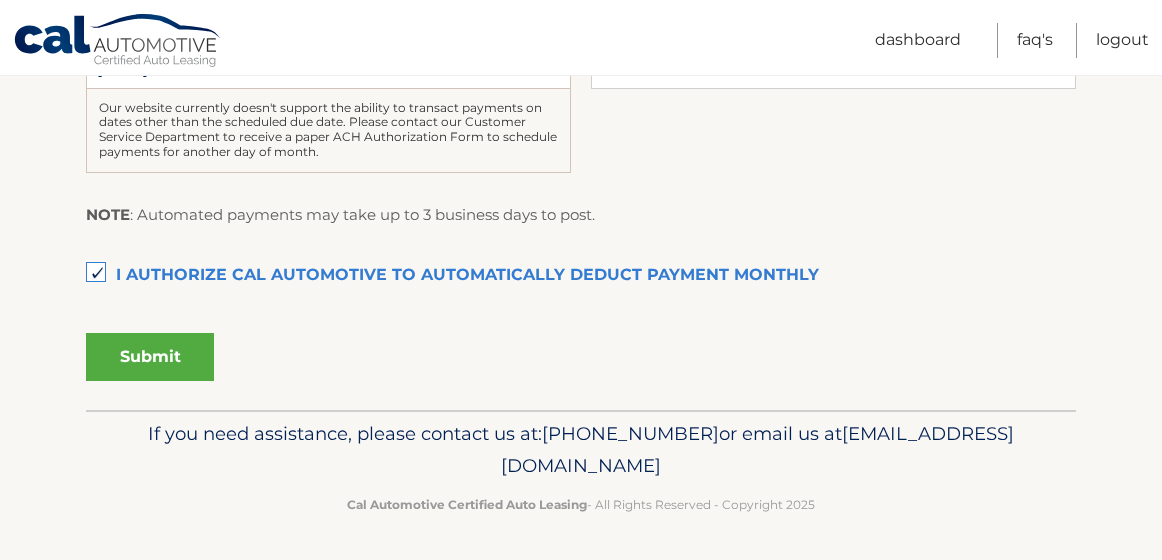 click on "Submit" at bounding box center [150, 357] 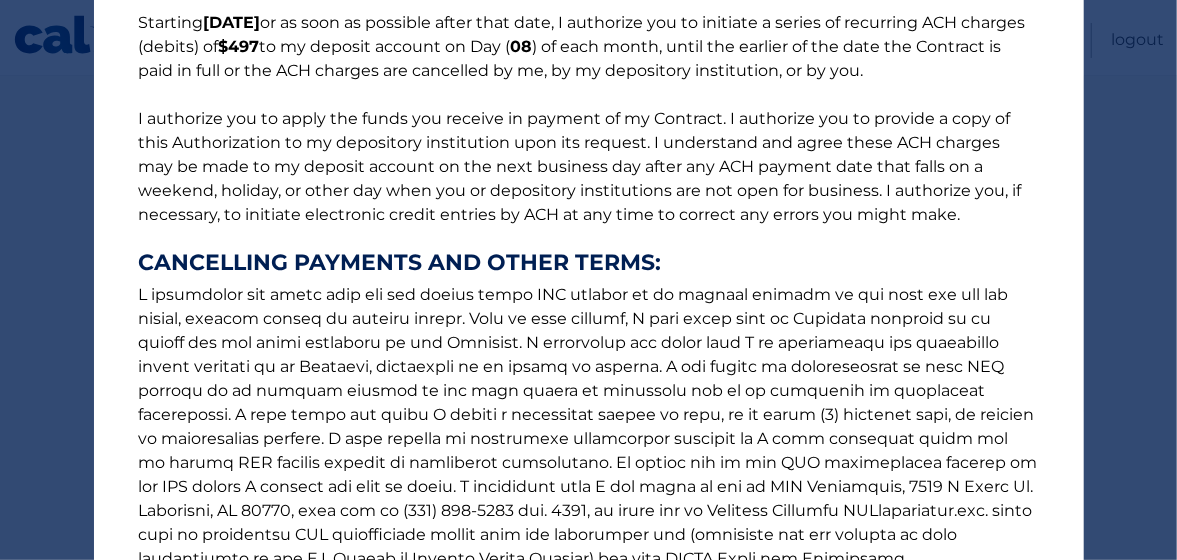 scroll, scrollTop: 408, scrollLeft: 0, axis: vertical 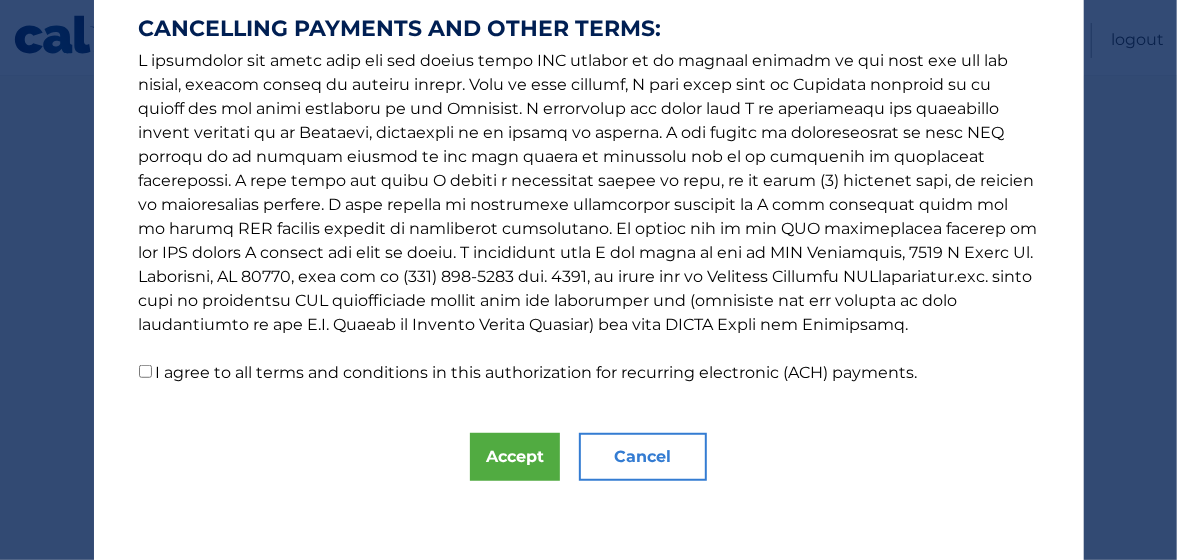 click on "I agree to all terms and conditions in this authorization for recurring electronic (ACH) payments." at bounding box center (145, 371) 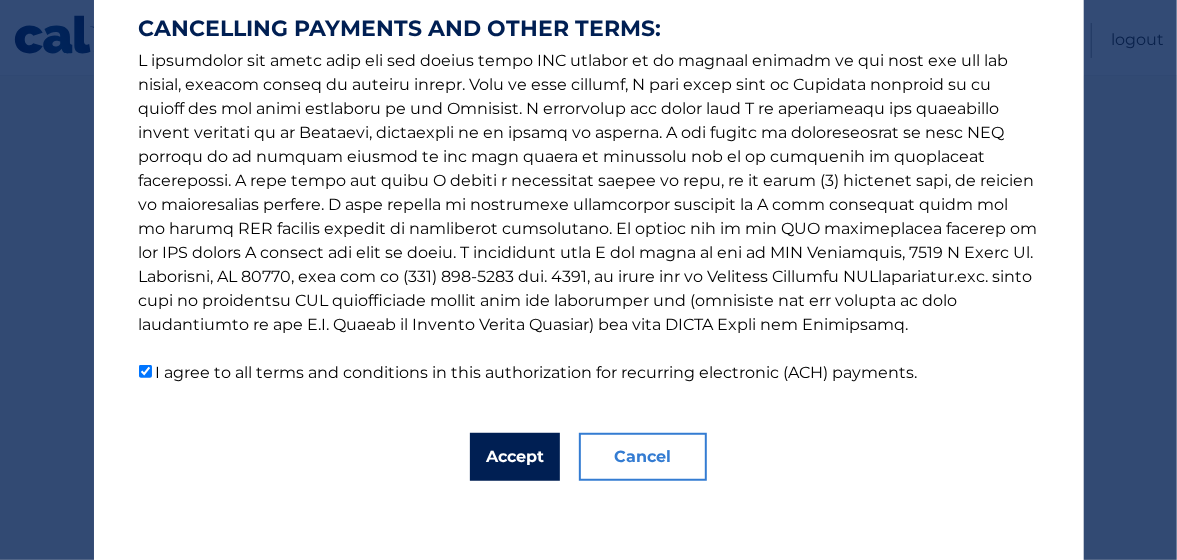 click on "Accept" at bounding box center (515, 457) 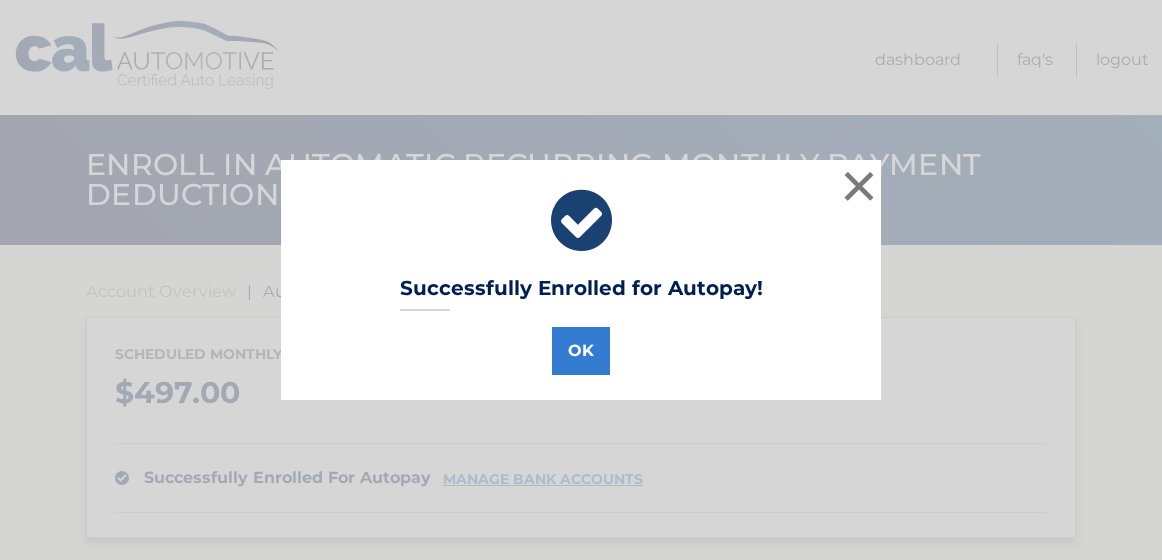 scroll, scrollTop: 0, scrollLeft: 0, axis: both 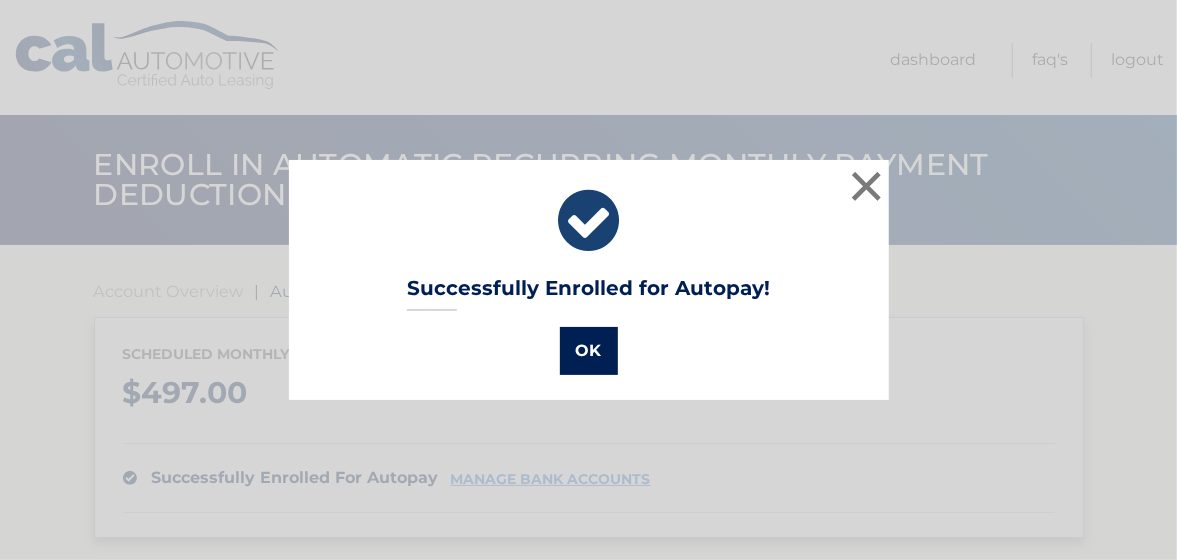 click on "OK" at bounding box center (589, 351) 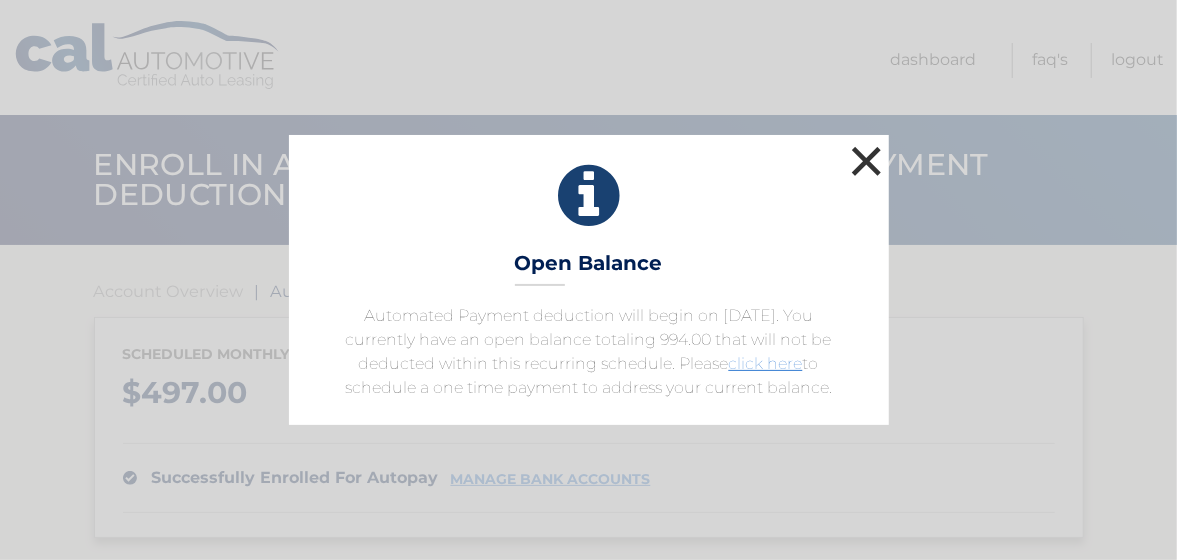 click on "×" at bounding box center [867, 161] 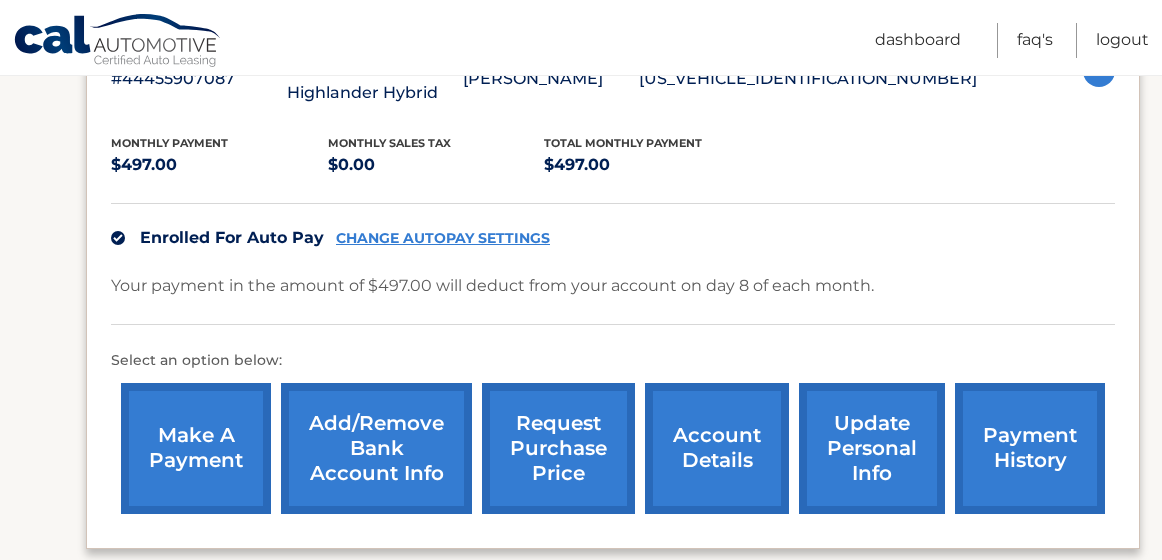 scroll, scrollTop: 600, scrollLeft: 0, axis: vertical 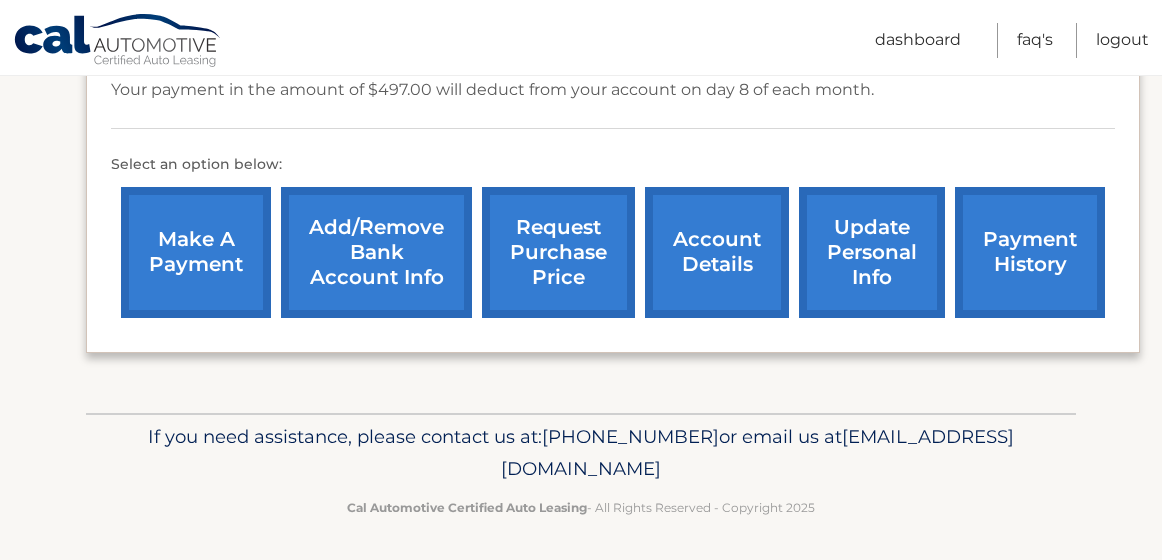 click on "account details" at bounding box center [717, 252] 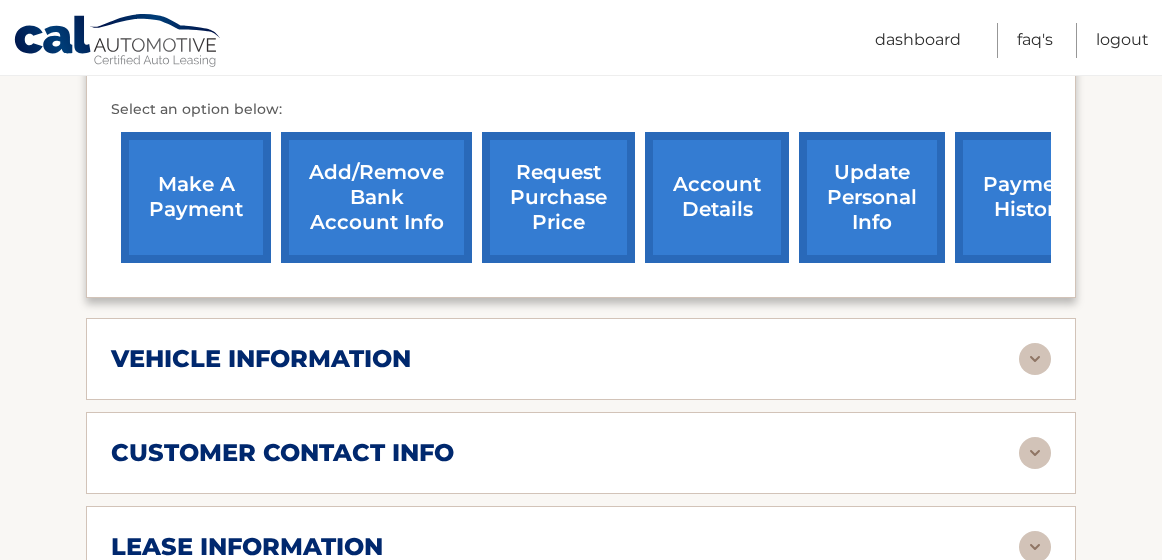 scroll, scrollTop: 900, scrollLeft: 0, axis: vertical 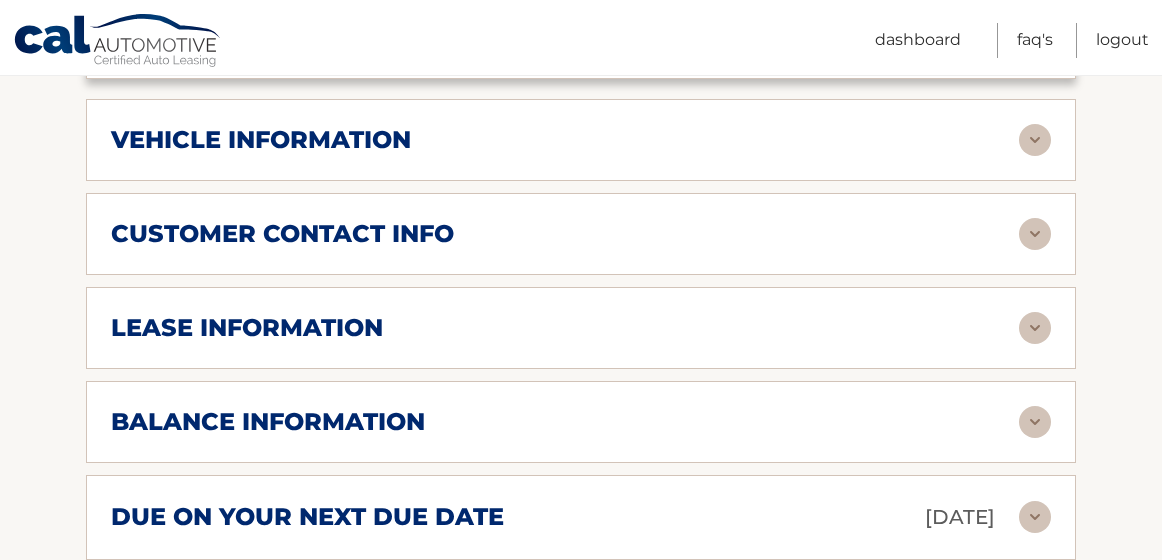 click on "vehicle information" at bounding box center (261, 140) 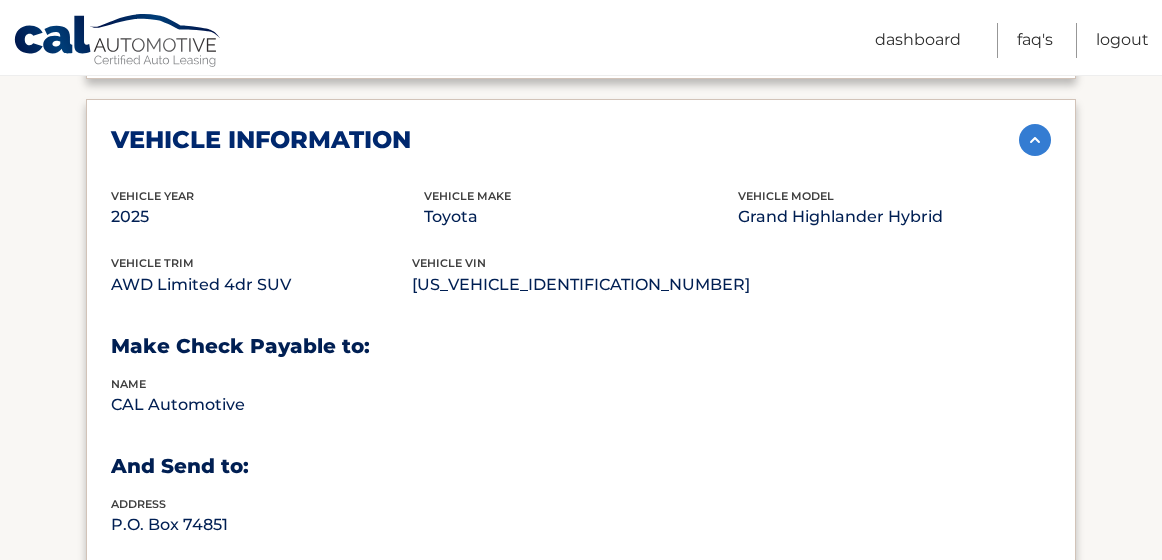 click on "vehicle information" at bounding box center (261, 140) 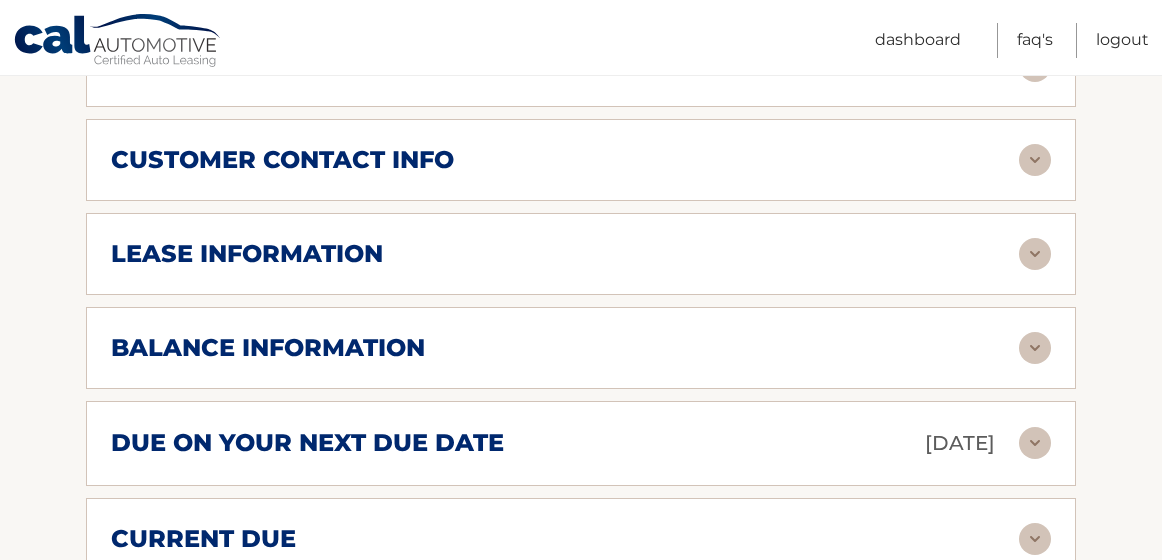 scroll, scrollTop: 1100, scrollLeft: 0, axis: vertical 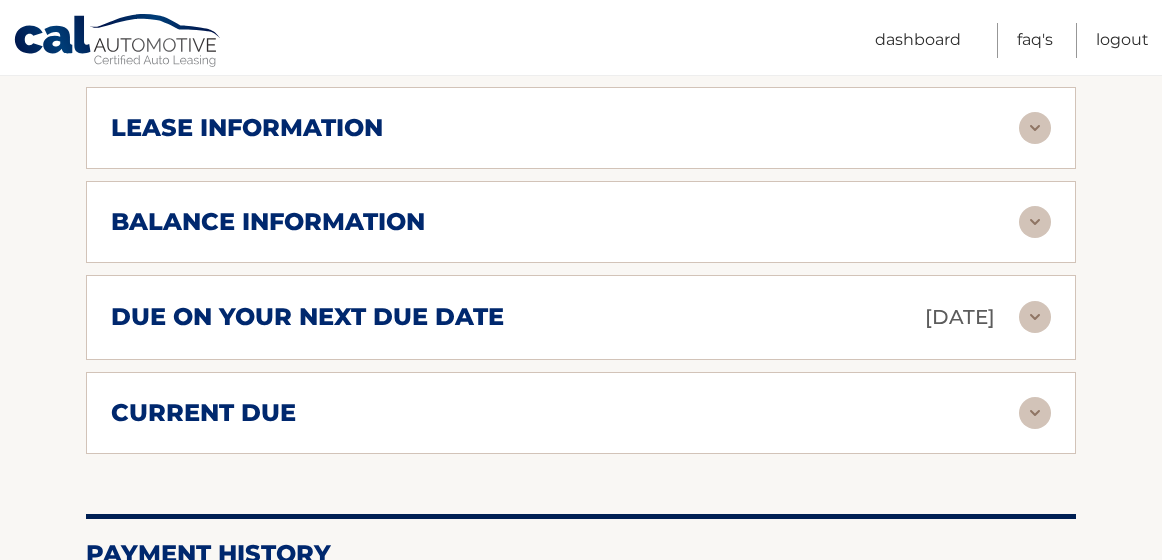 click on "lease information" at bounding box center (247, 128) 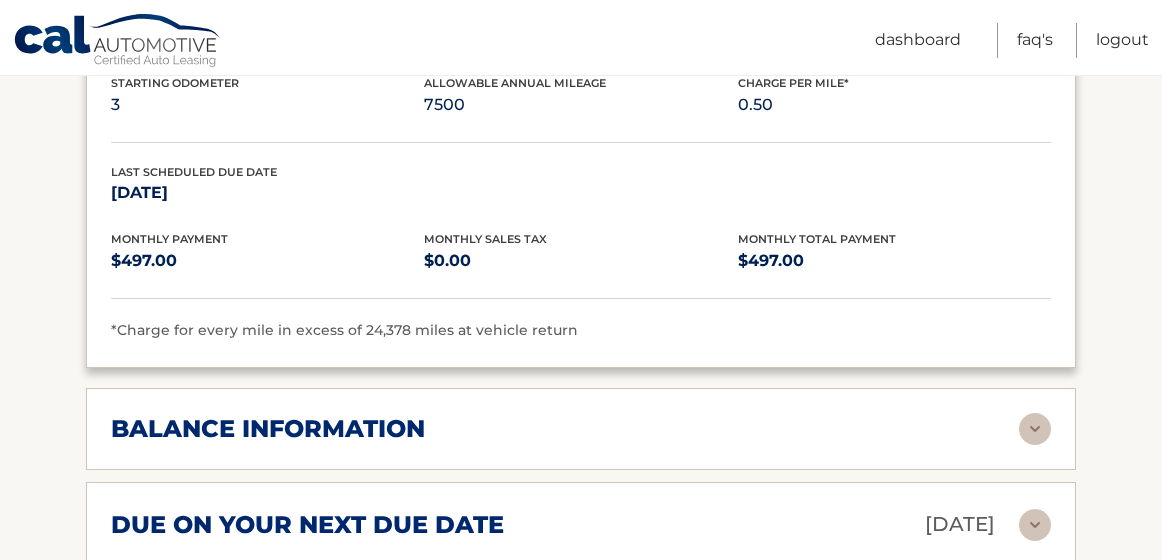 scroll, scrollTop: 1500, scrollLeft: 0, axis: vertical 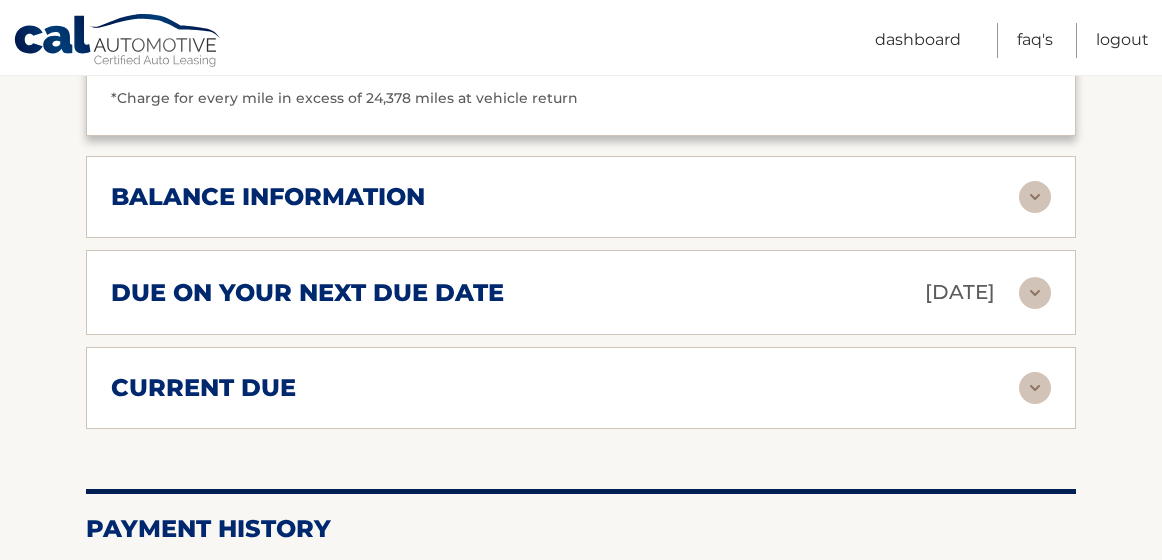 click on "balance information" at bounding box center [268, 197] 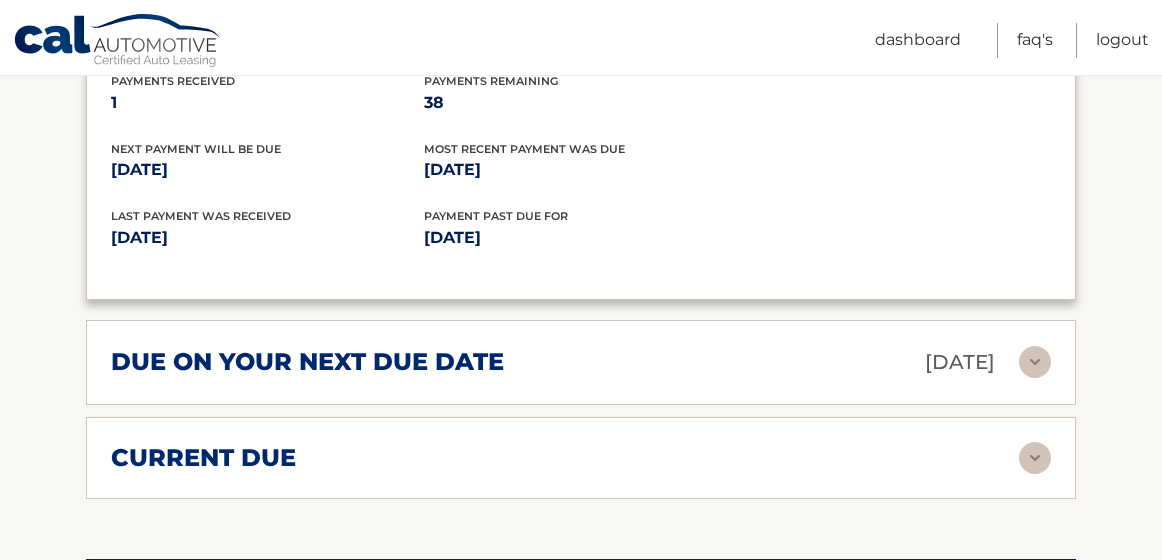 scroll, scrollTop: 1900, scrollLeft: 0, axis: vertical 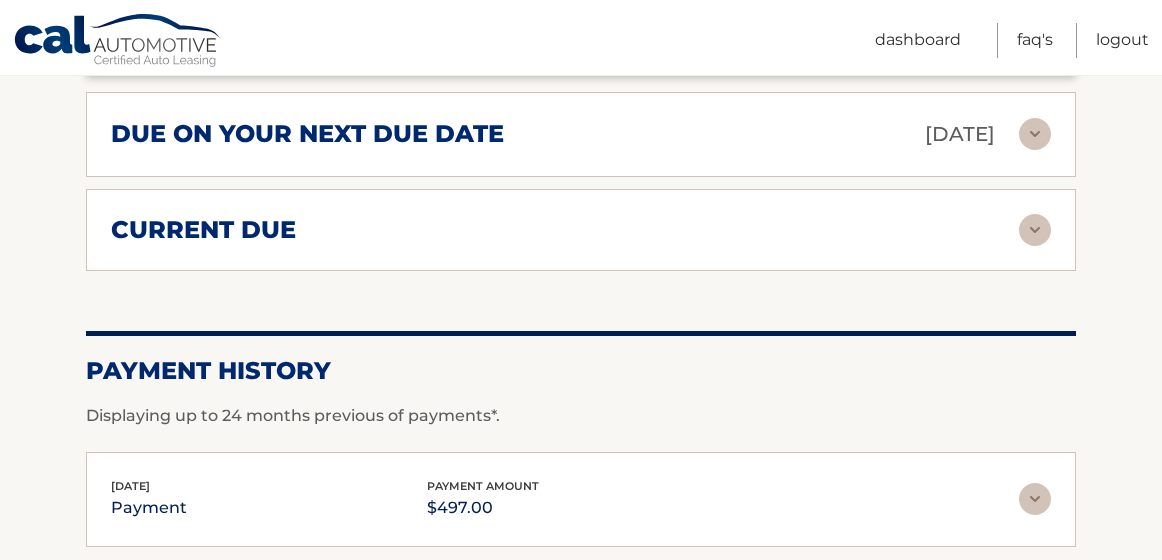 click on "current due" at bounding box center [565, 230] 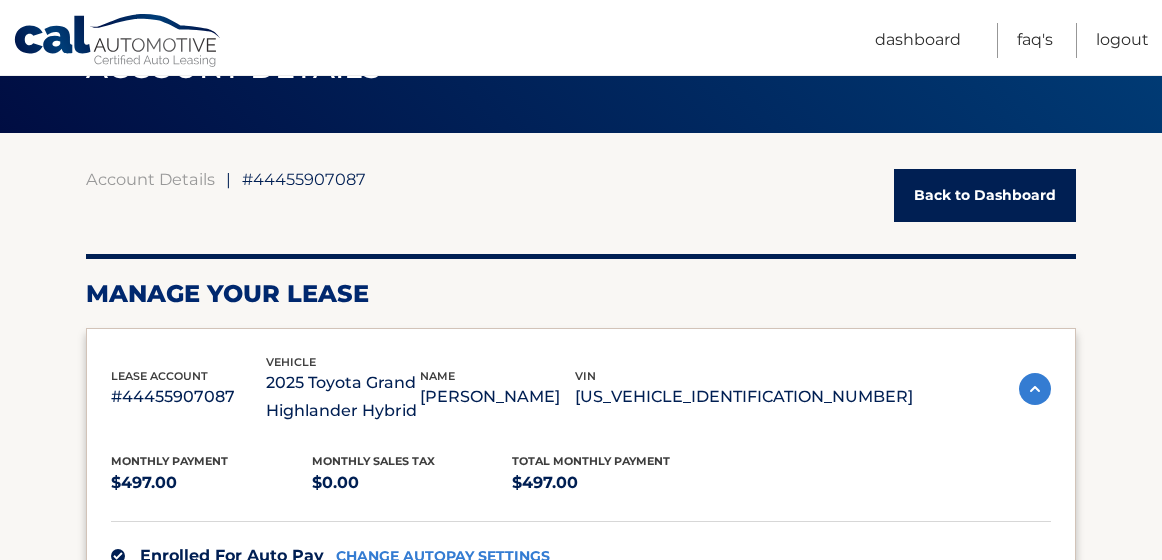 scroll, scrollTop: 0, scrollLeft: 0, axis: both 